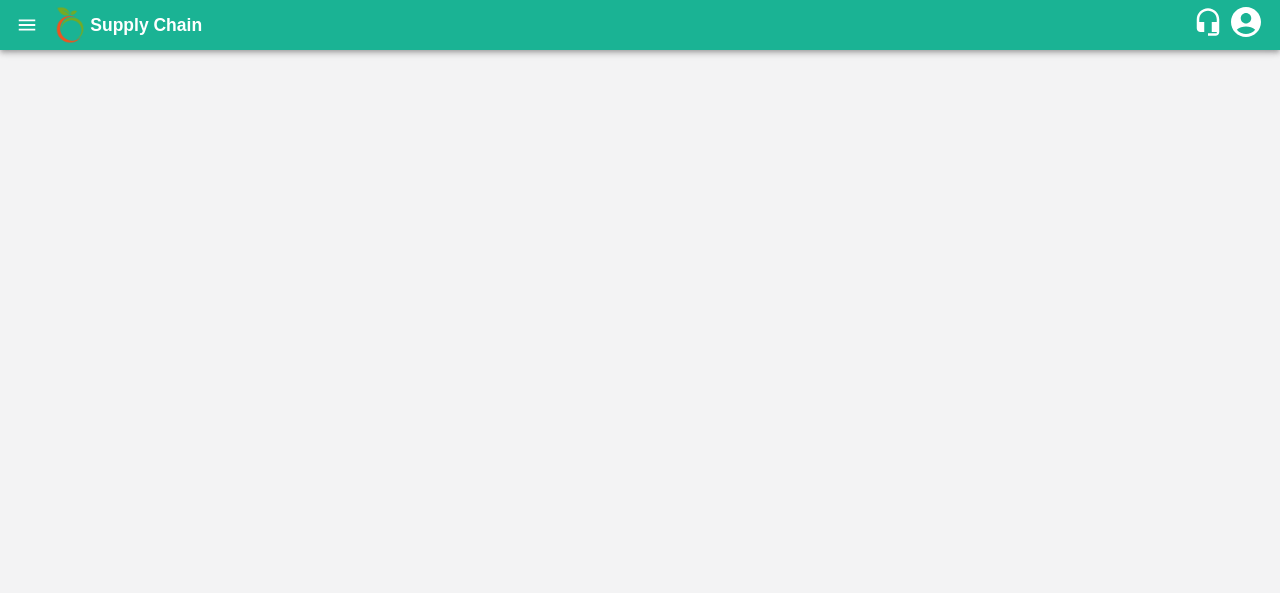 scroll, scrollTop: 0, scrollLeft: 0, axis: both 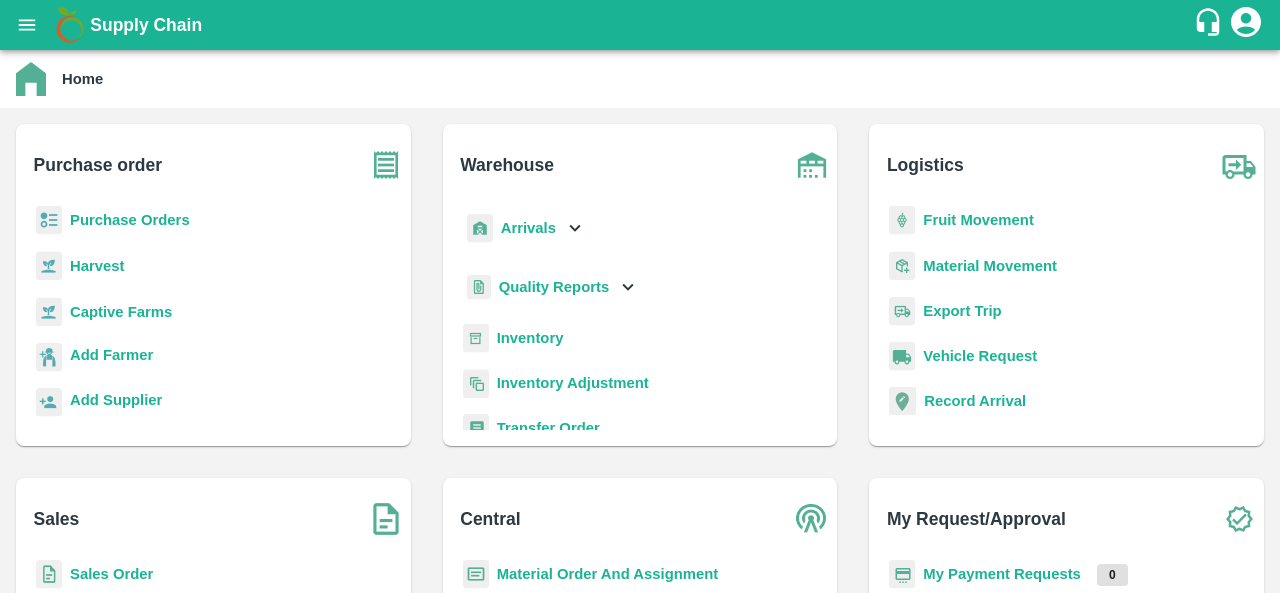 click on "Purchase Orders" at bounding box center (130, 220) 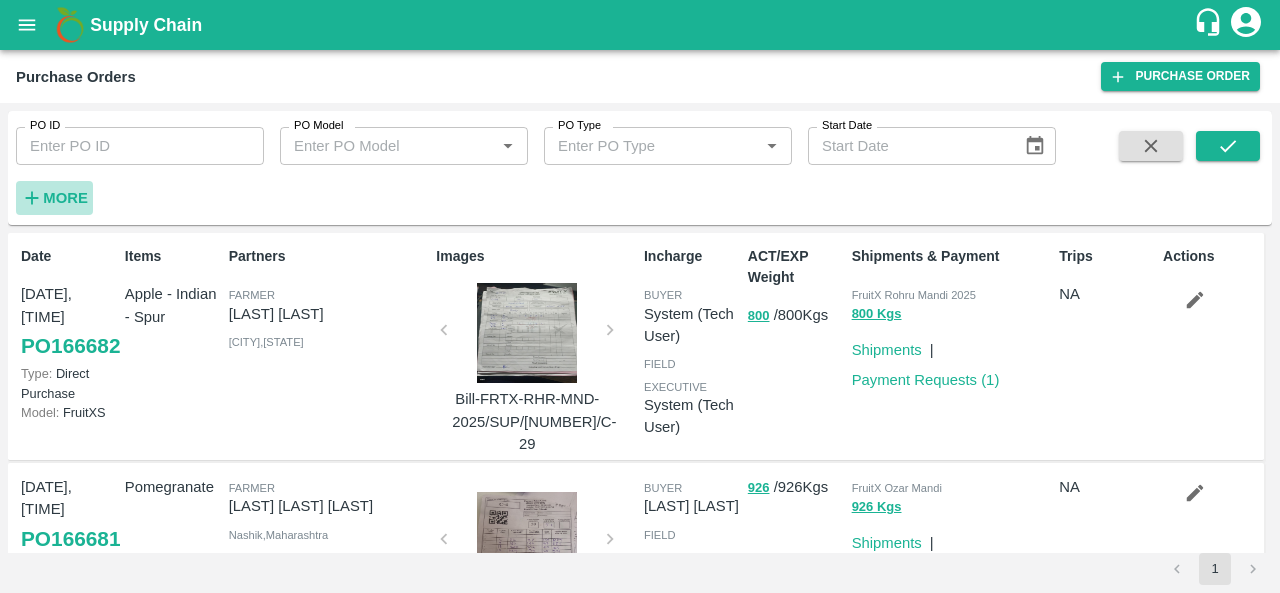 click on "More" at bounding box center [65, 198] 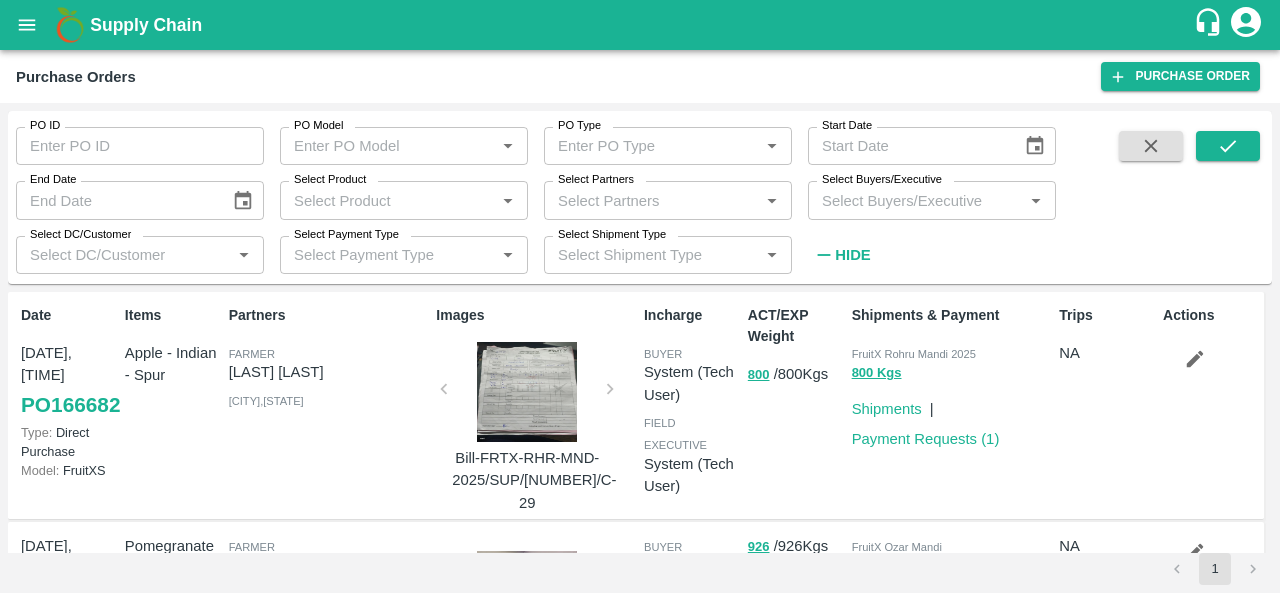 click on "Select Buyers/Executive" at bounding box center (915, 200) 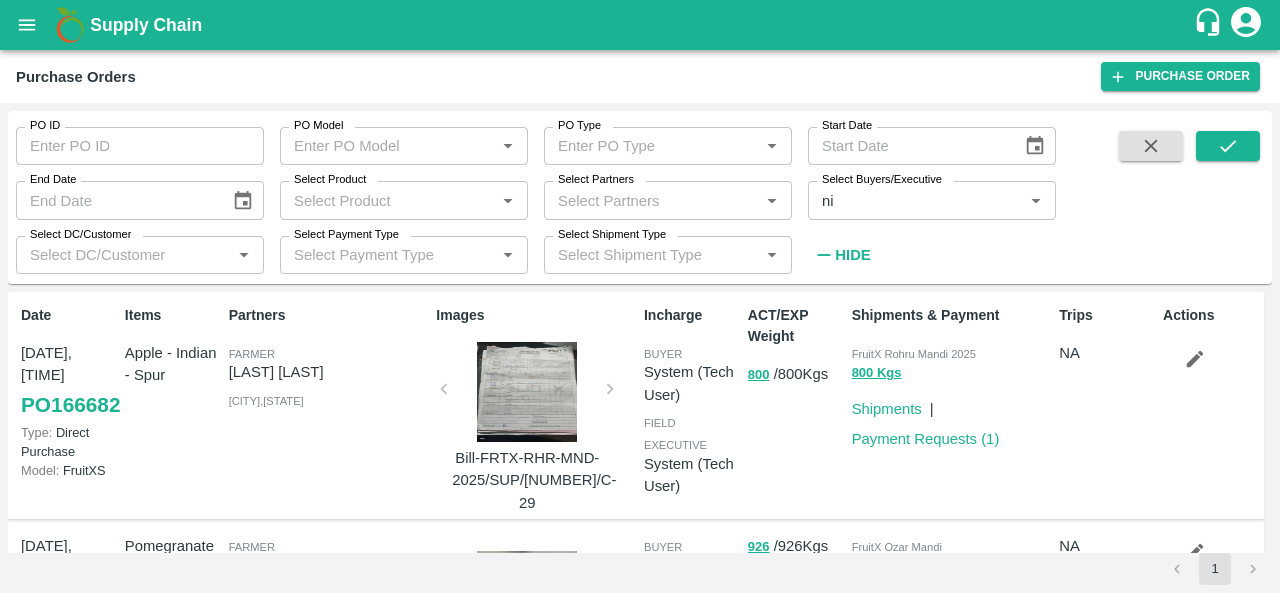 type on "nil" 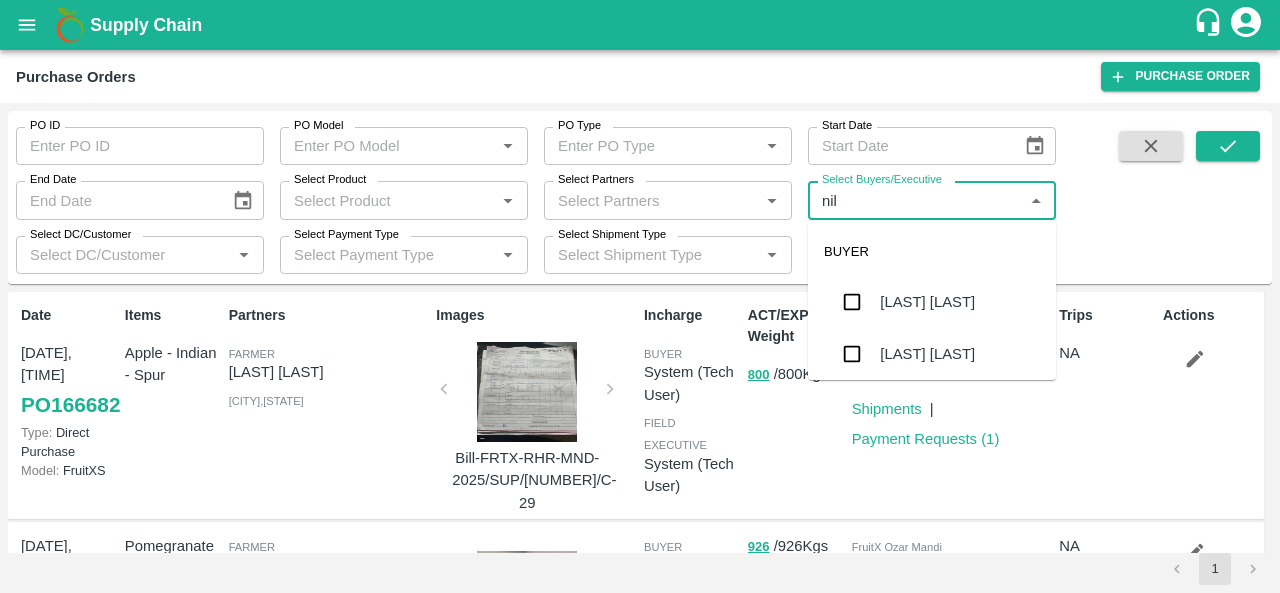 click on "[LAST] [LAST]" at bounding box center [927, 302] 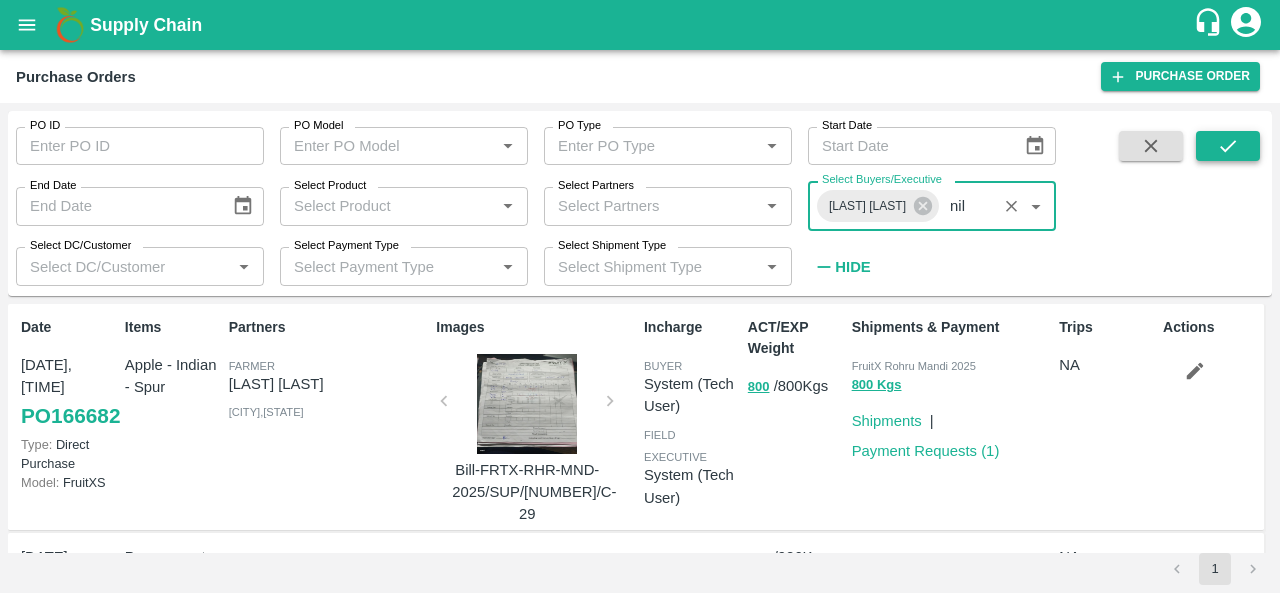 type 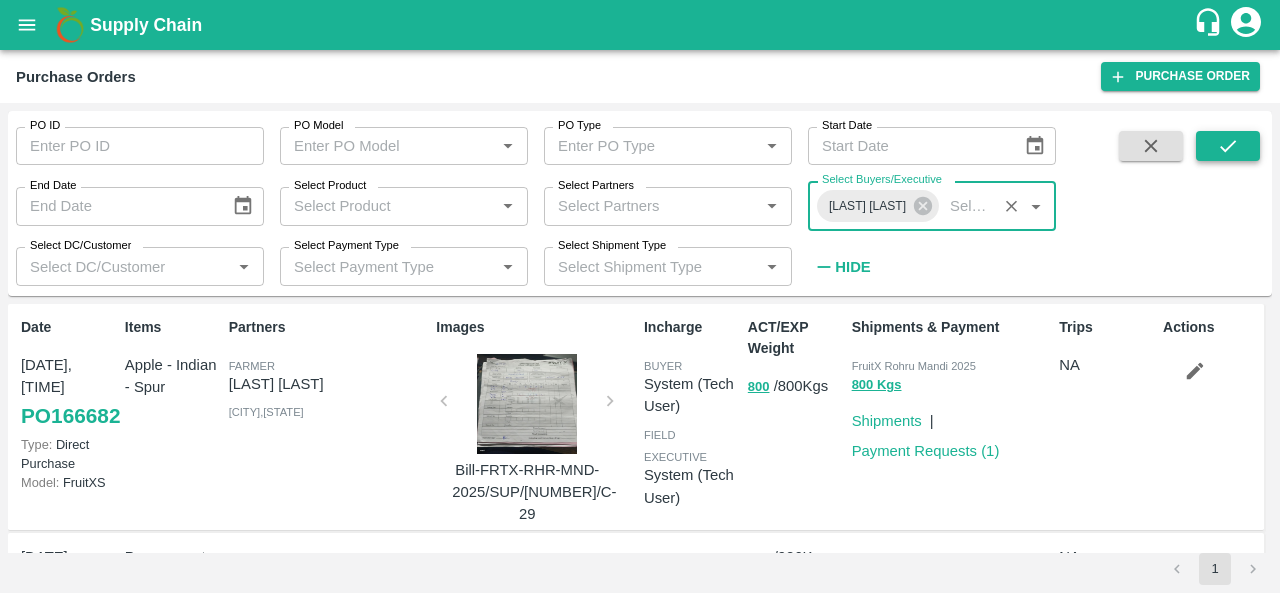 click 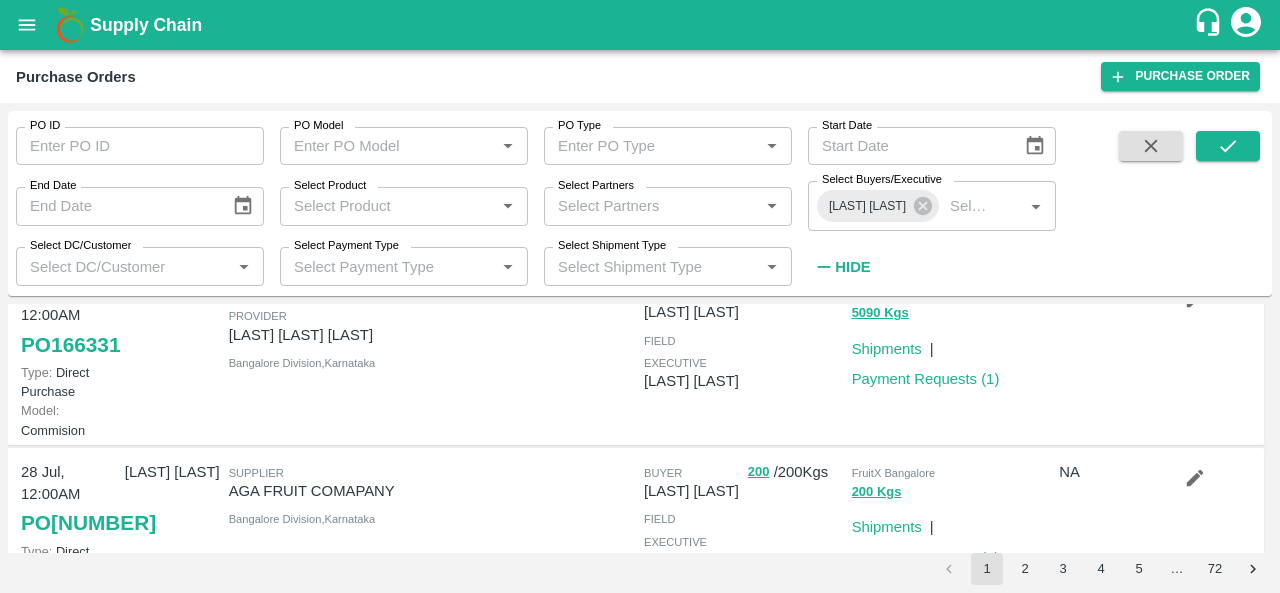 scroll, scrollTop: 394, scrollLeft: 0, axis: vertical 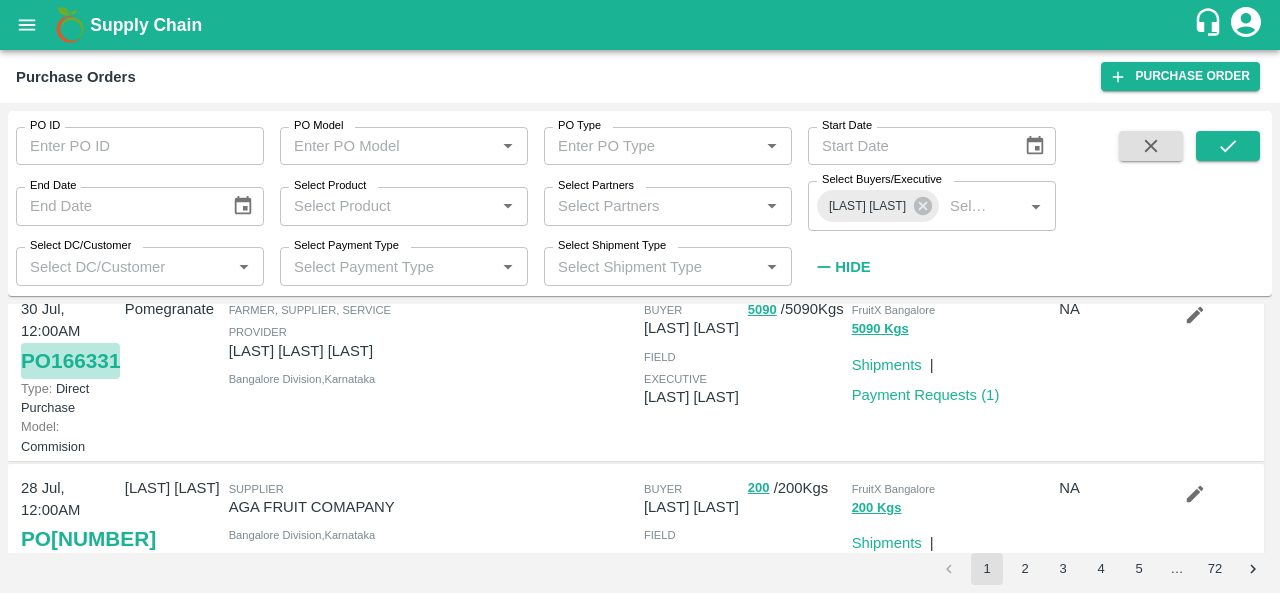 click on "PO  166331" at bounding box center (70, 361) 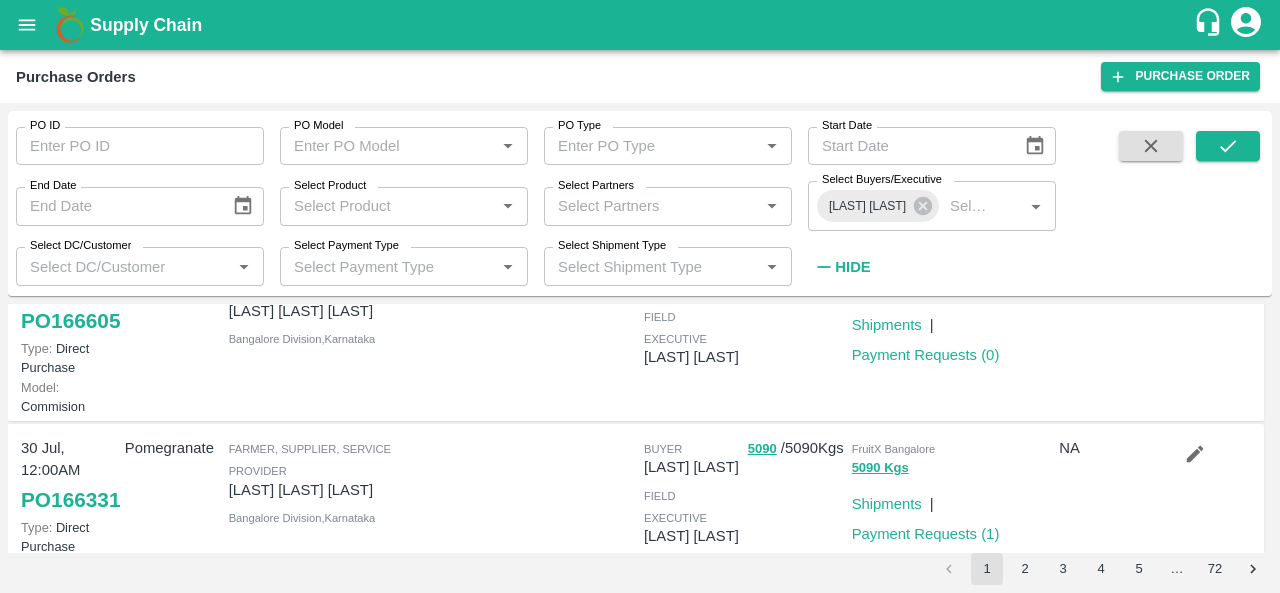 scroll, scrollTop: 207, scrollLeft: 0, axis: vertical 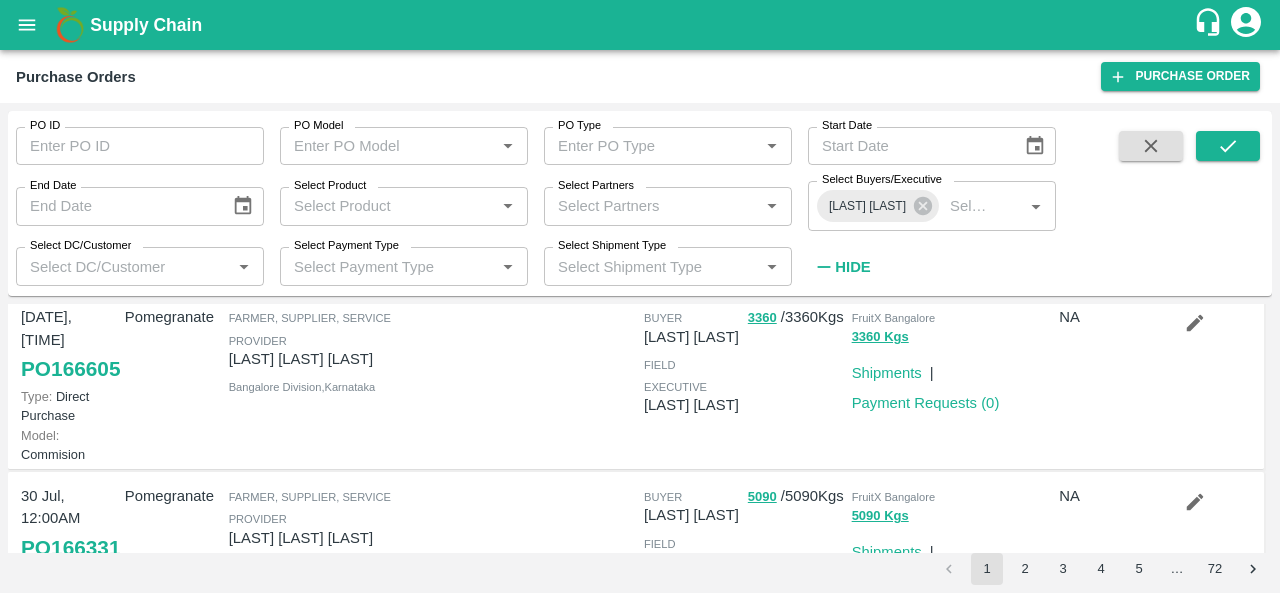 click on "PO  166605" at bounding box center [70, 369] 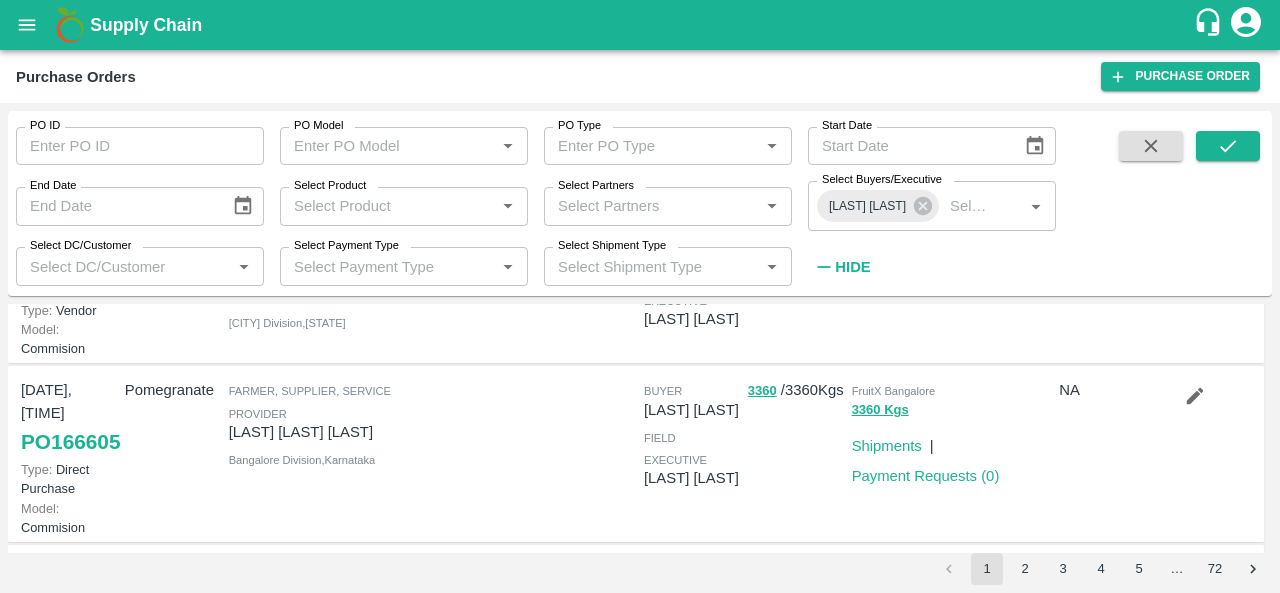 scroll, scrollTop: 177, scrollLeft: 0, axis: vertical 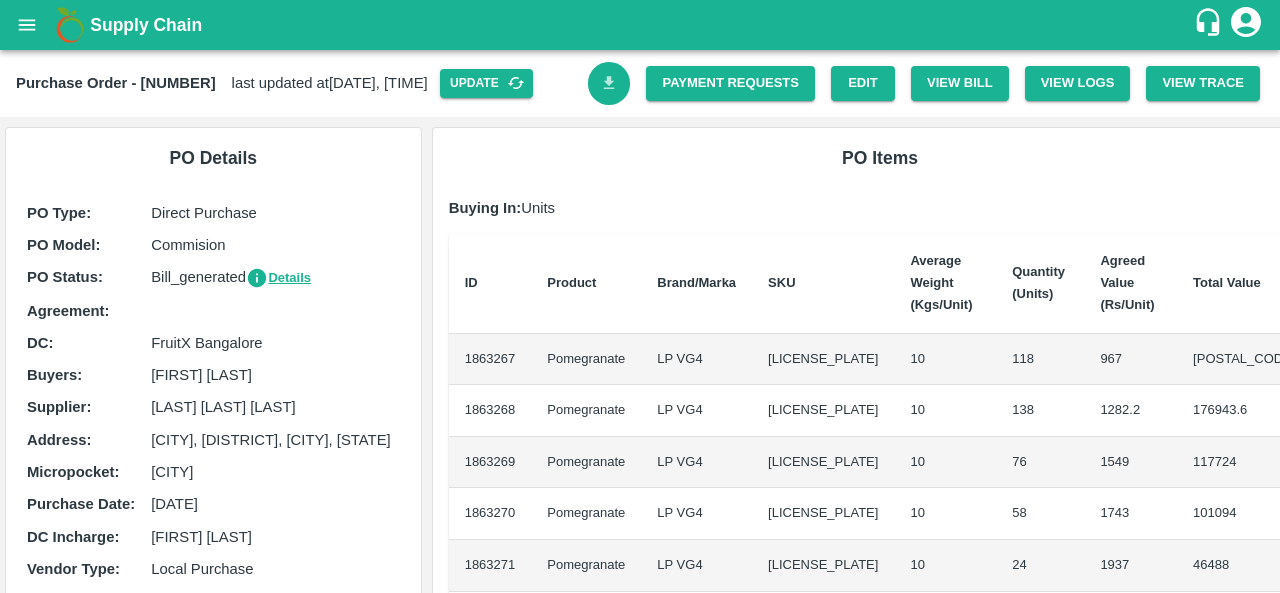 click at bounding box center [609, 83] 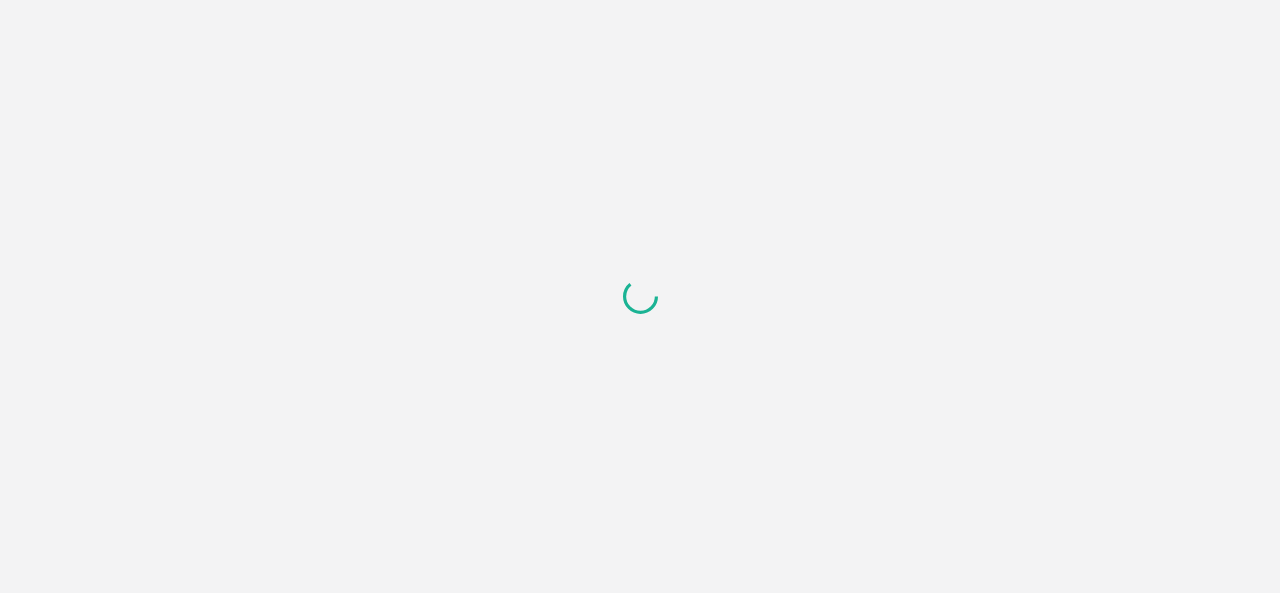 scroll, scrollTop: 0, scrollLeft: 0, axis: both 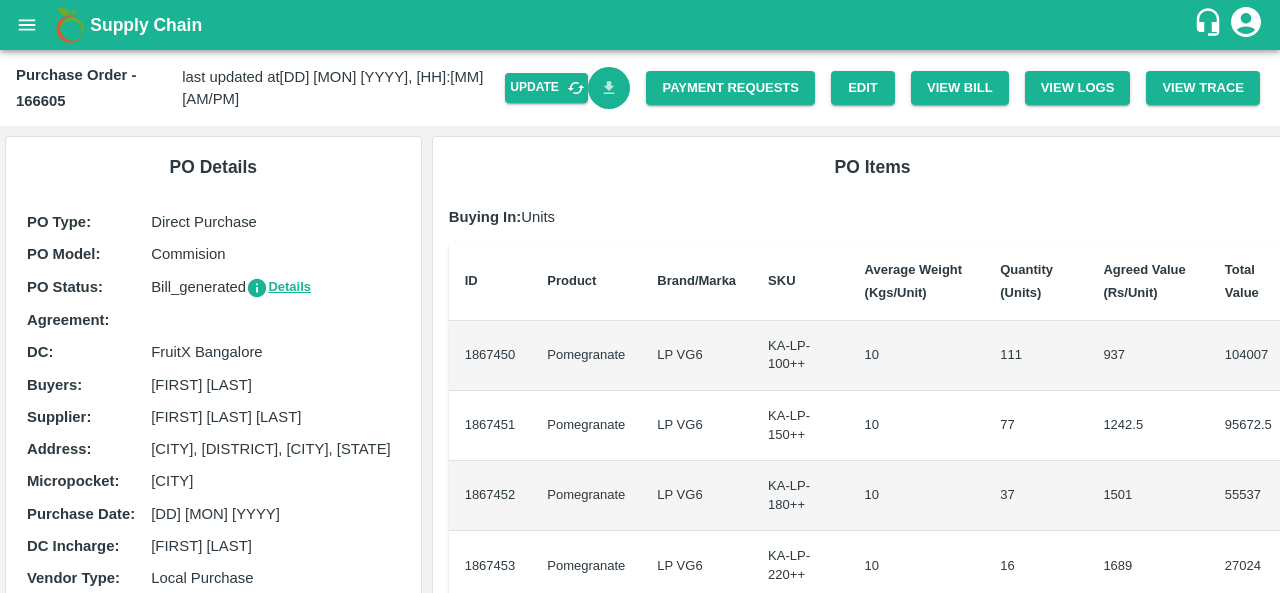 click 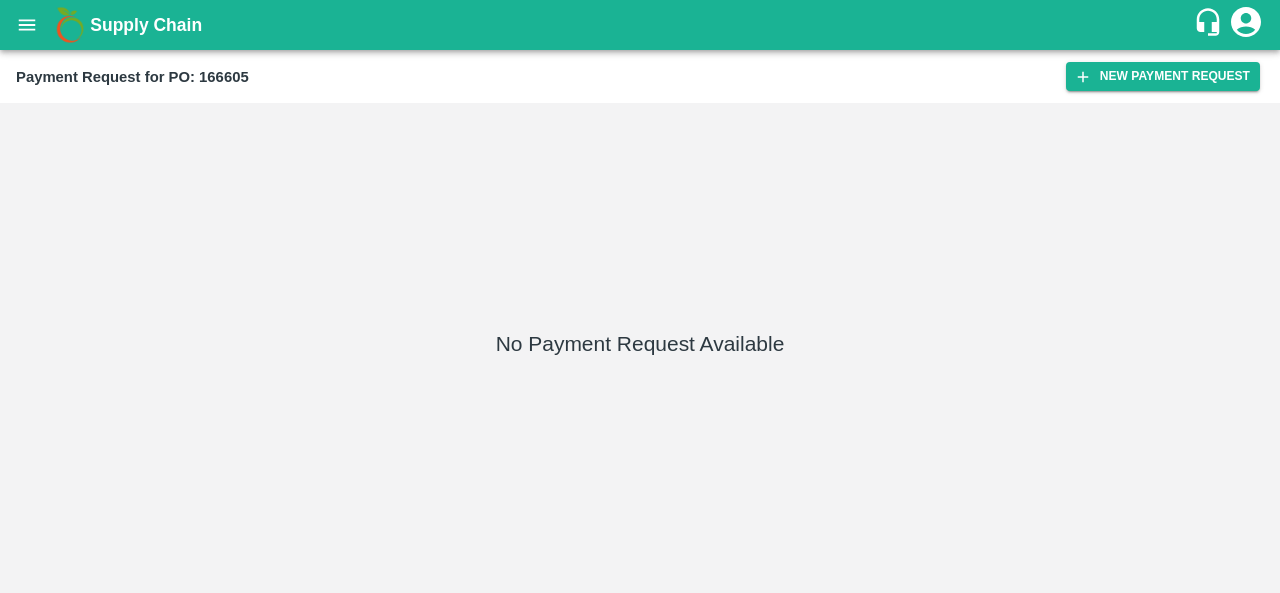 scroll, scrollTop: 0, scrollLeft: 0, axis: both 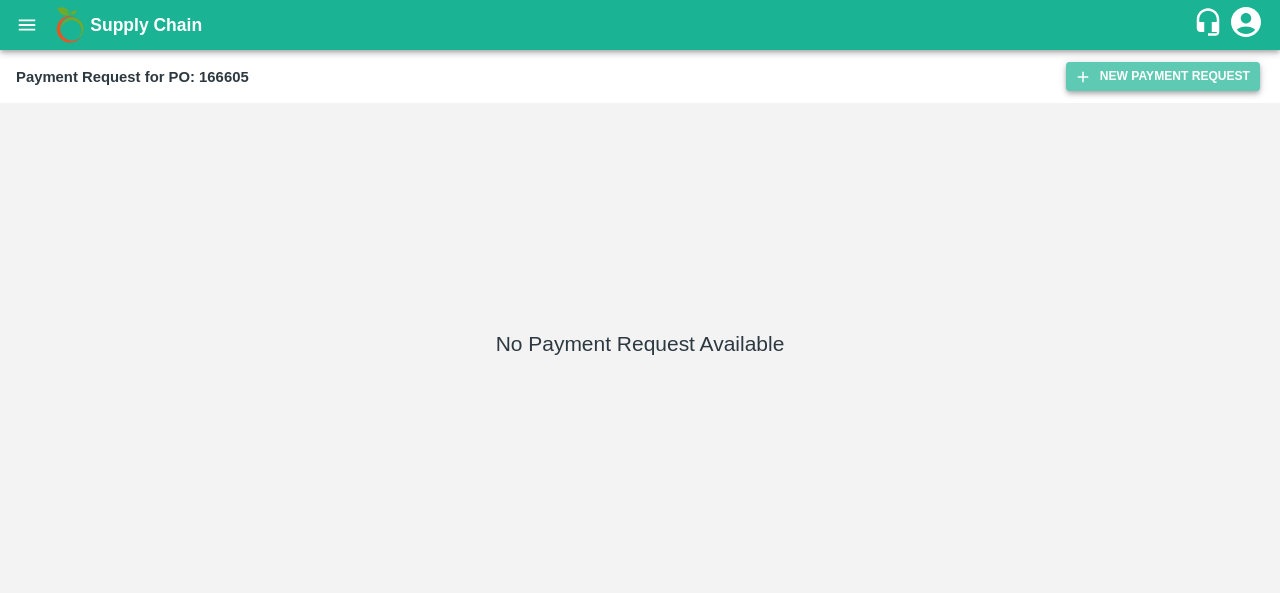 click on "New Payment Request" at bounding box center [1163, 76] 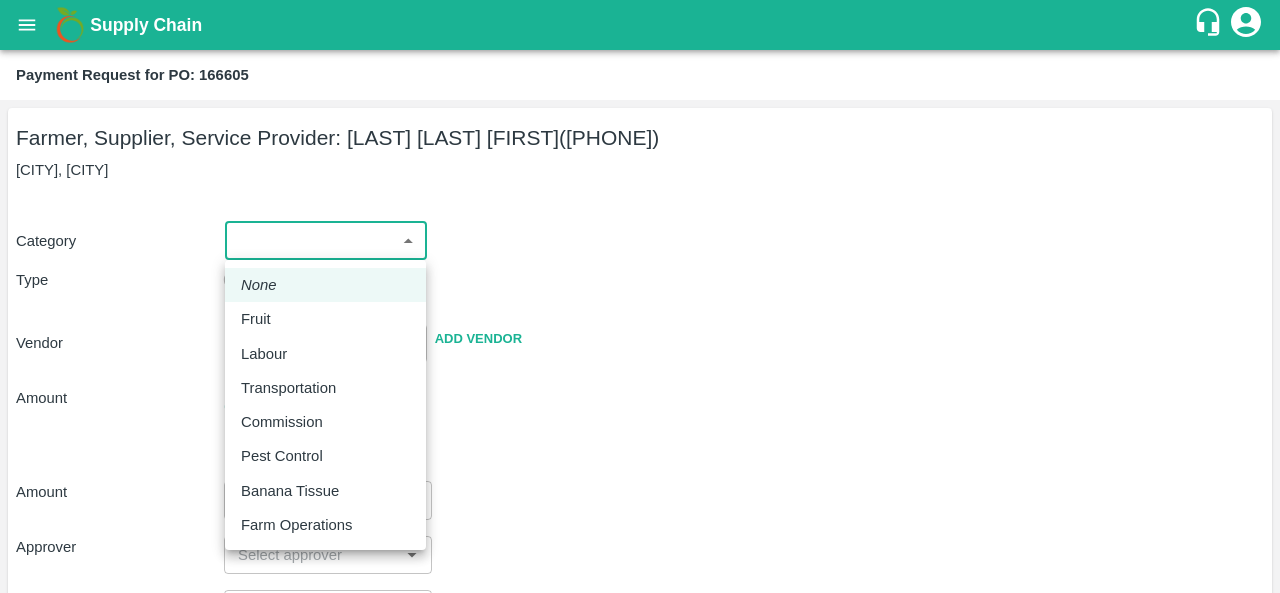 click on "Supply Chain Payment Request for PO: 166605 Farmer, Supplier, Service Provider:    [LAST] [LAST] [FIRST]  ([PHONE]) Hiriyur, Chitradurga Category ​ ​ Type Advance Bill Vendor ​ Add Vendor Amount Total value Per Kg ​ Amount ​ Approver ​ Due Date ​  Priority  Low  High Comment x ​ Attach bill Cancel Save FXD LMD DC Direct Customer FruitX Bangalore FruitX Delhi FruitX Parala Mandi [FIRST] [LAST] Logout None Fruit Labour Transportation Commission Pest Control Banana Tissue Farm Operations" at bounding box center (640, 296) 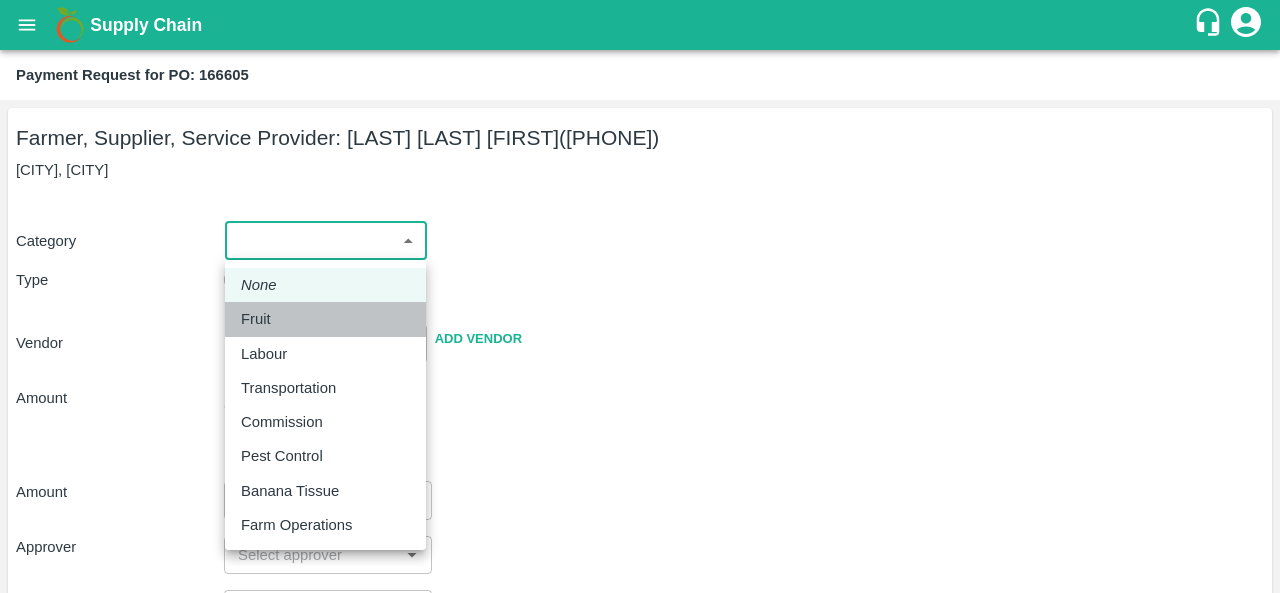 click on "Fruit" at bounding box center (261, 319) 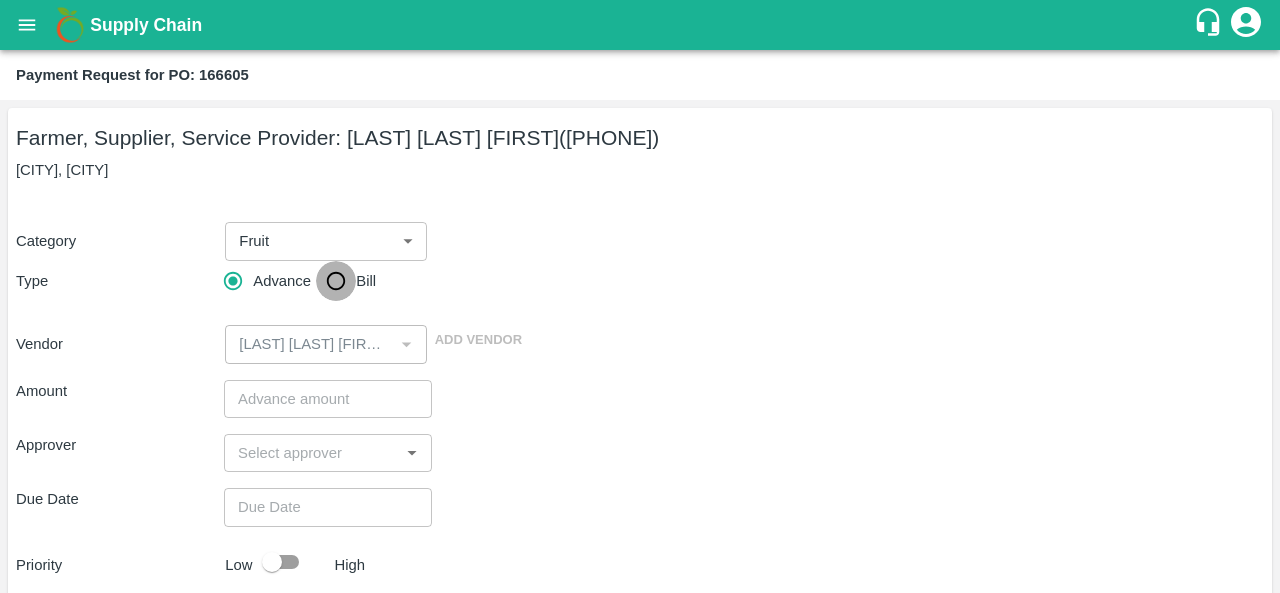 click on "Bill" at bounding box center (336, 281) 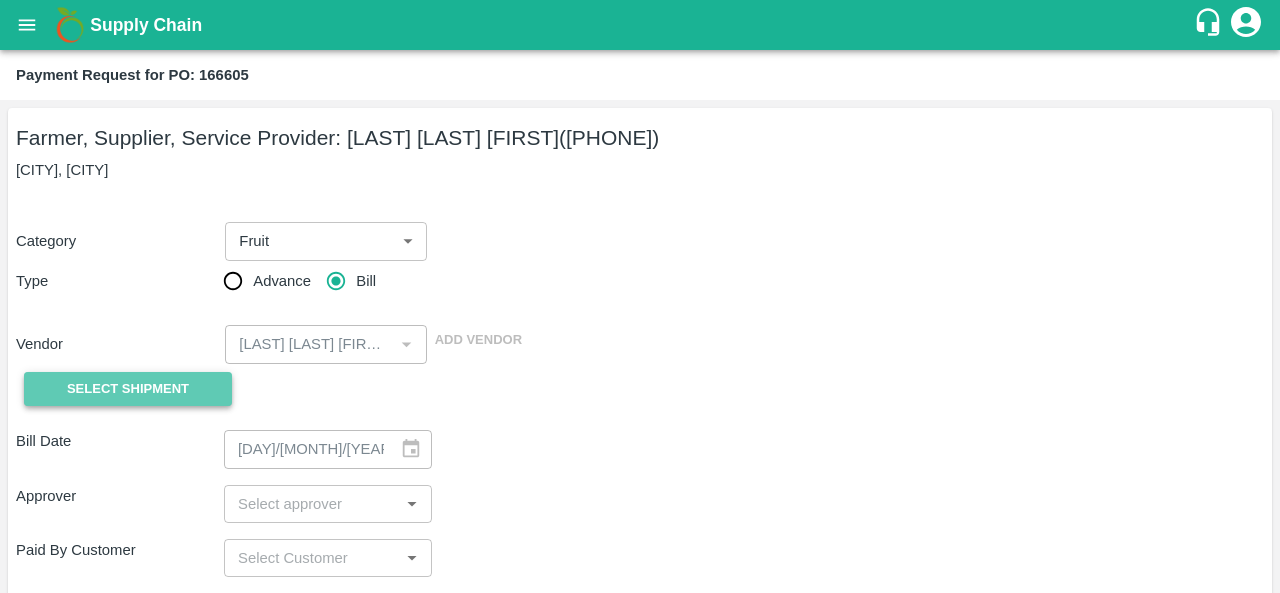 click on "Select Shipment" at bounding box center [128, 389] 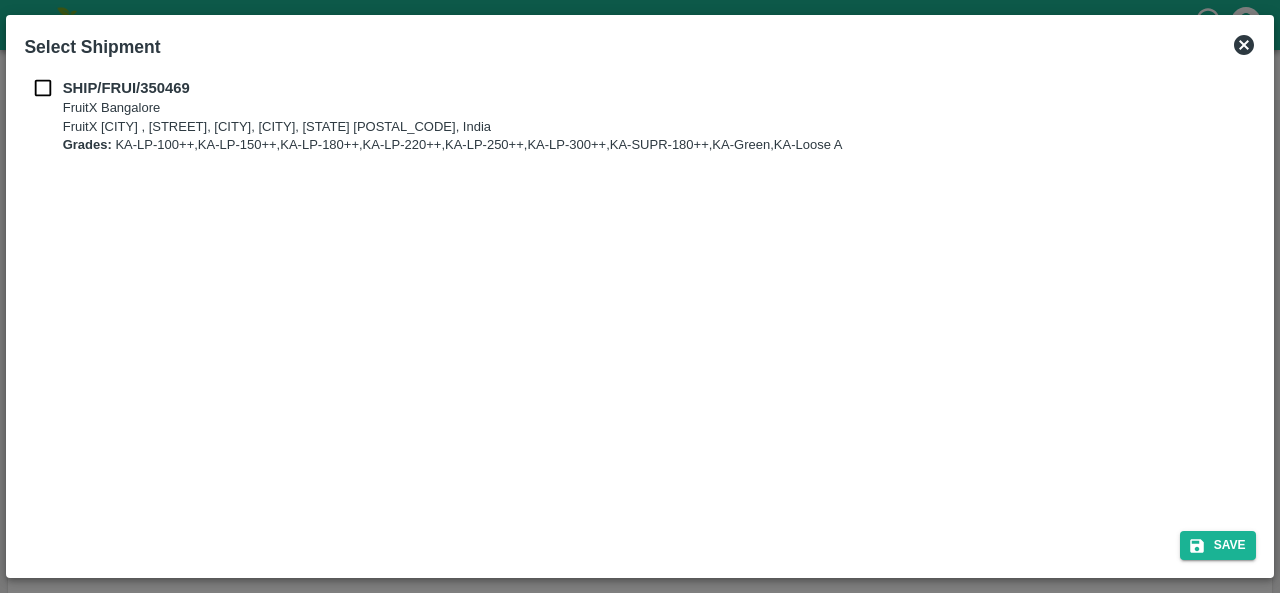 click at bounding box center (43, 88) 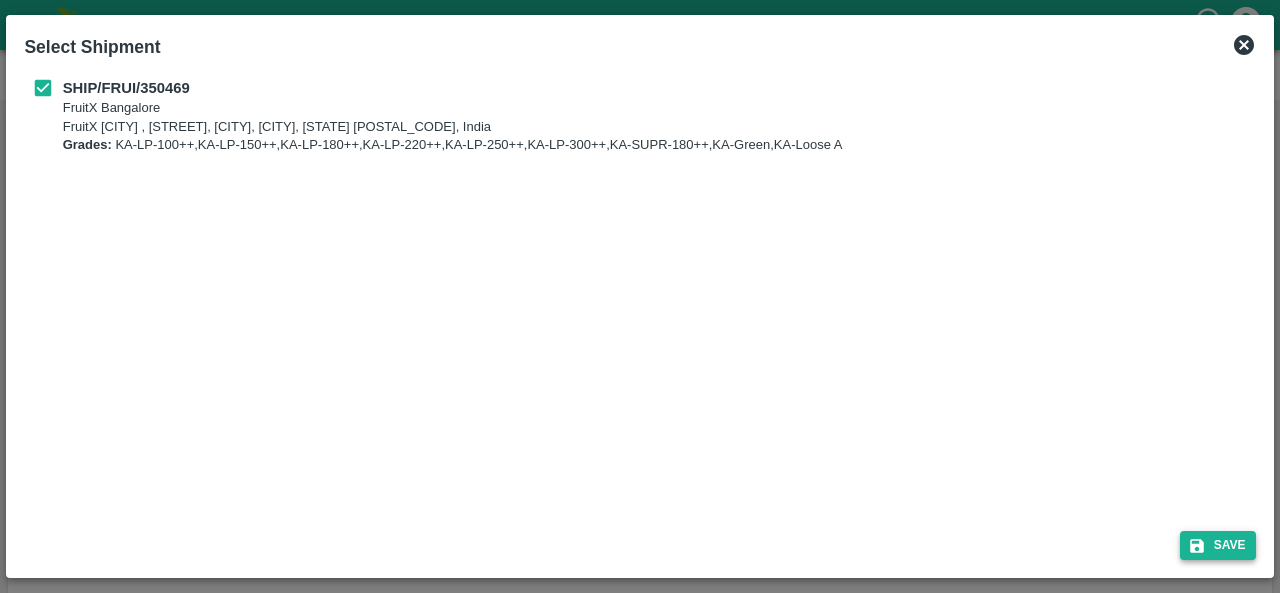 click on "Save" at bounding box center (1218, 545) 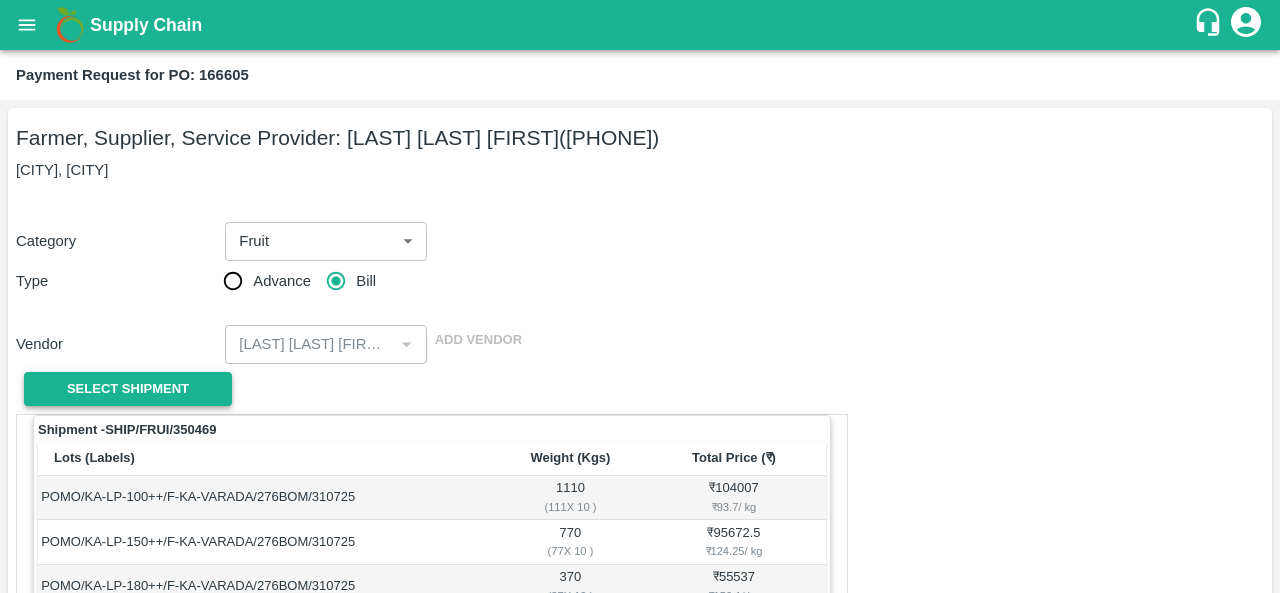 click on "Select Shipment" at bounding box center [128, 389] 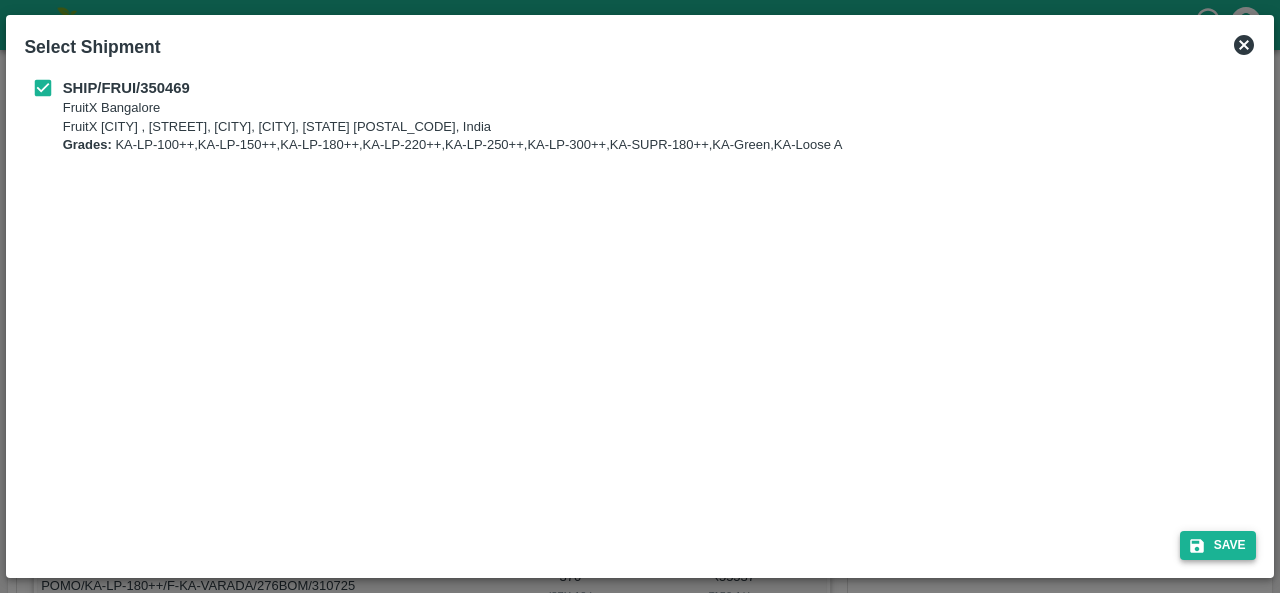 click on "Save" at bounding box center [1218, 545] 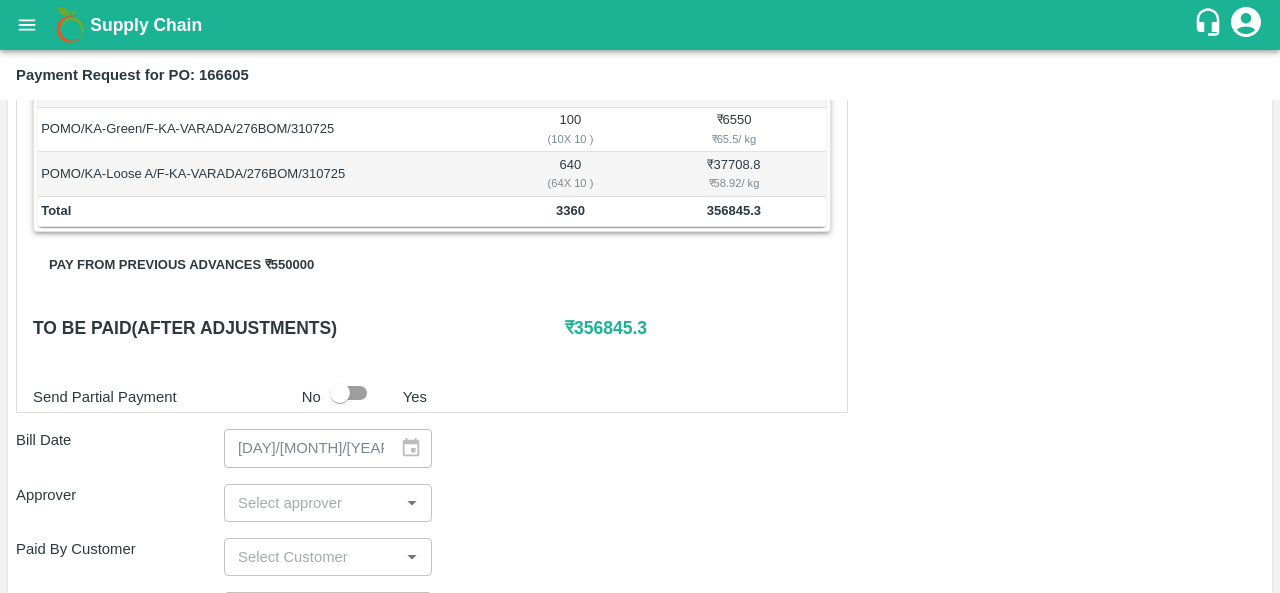 scroll, scrollTop: 731, scrollLeft: 0, axis: vertical 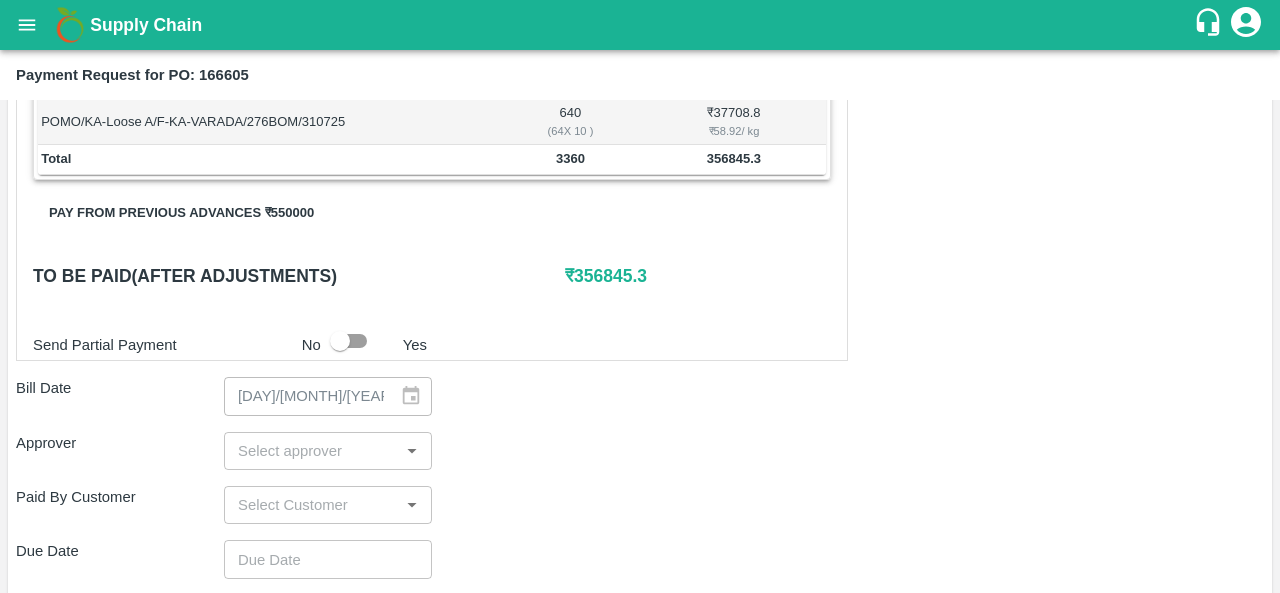 click at bounding box center [311, 451] 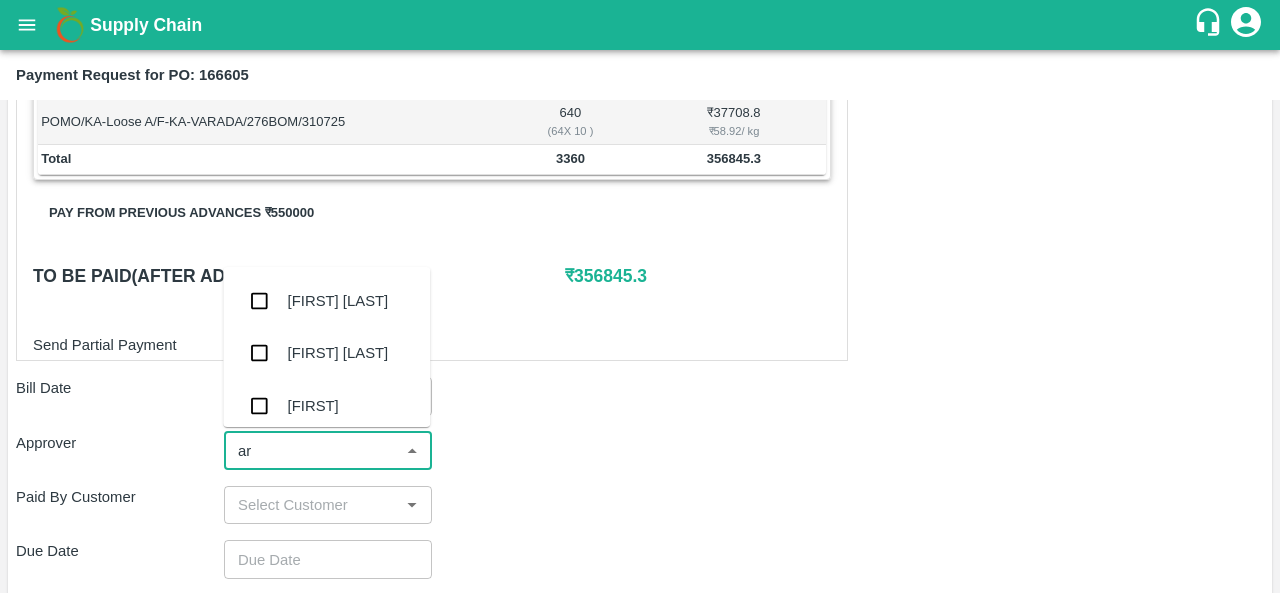 type on "ara" 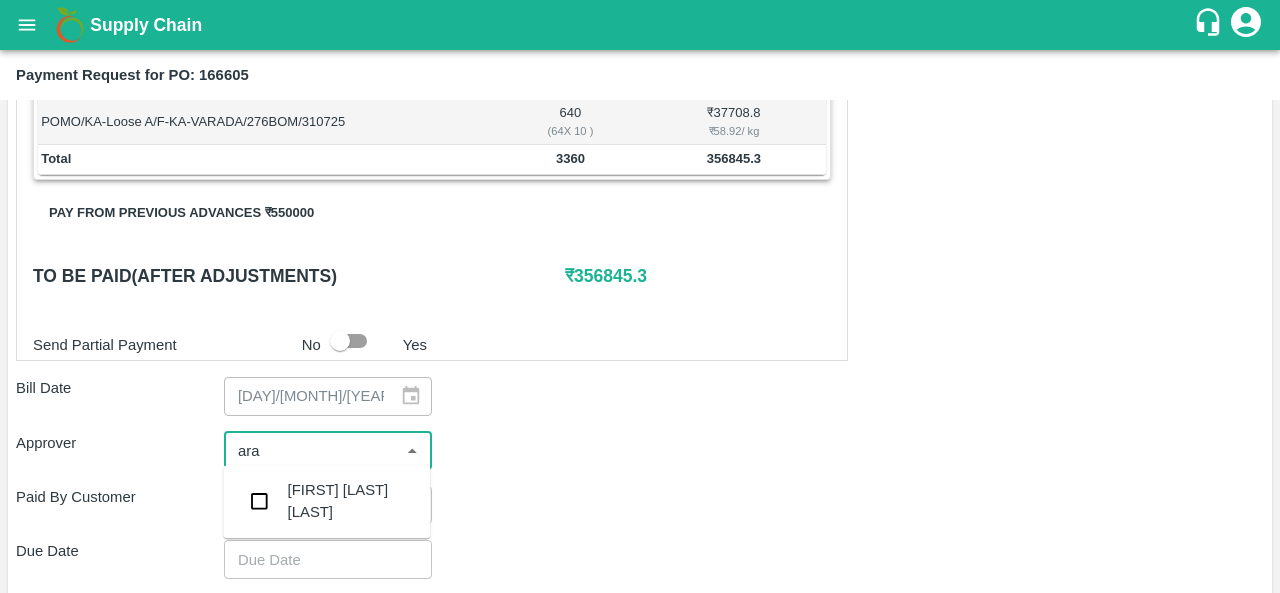 click on "[FIRST] [LAST] [LAST]" at bounding box center [326, 501] 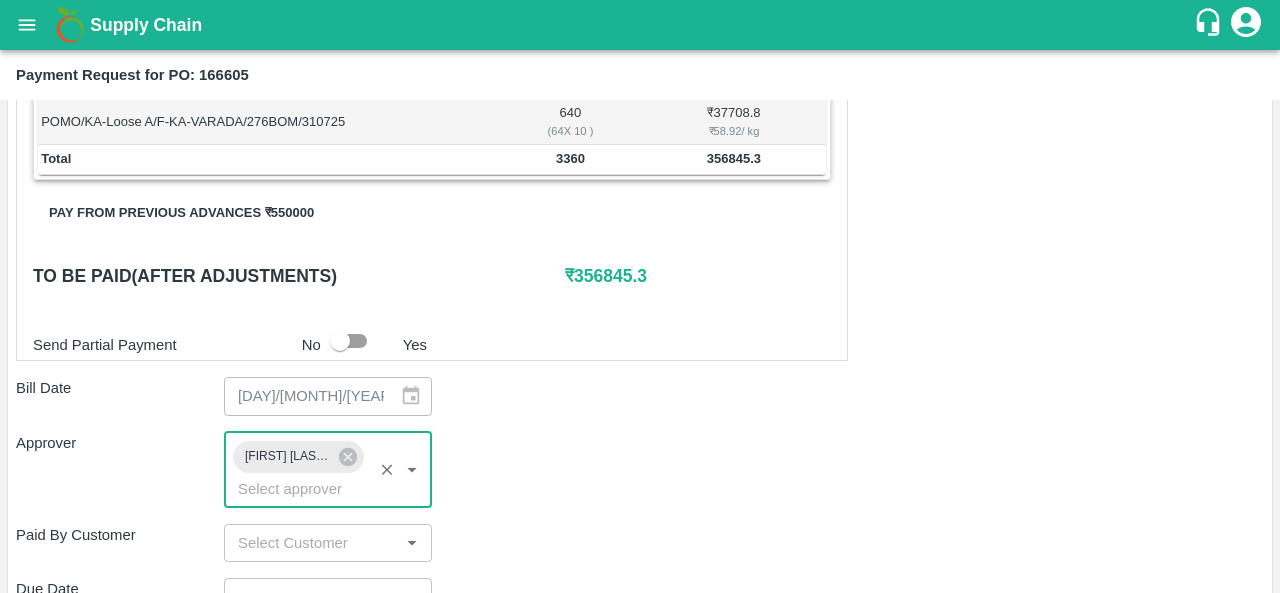 scroll, scrollTop: 873, scrollLeft: 0, axis: vertical 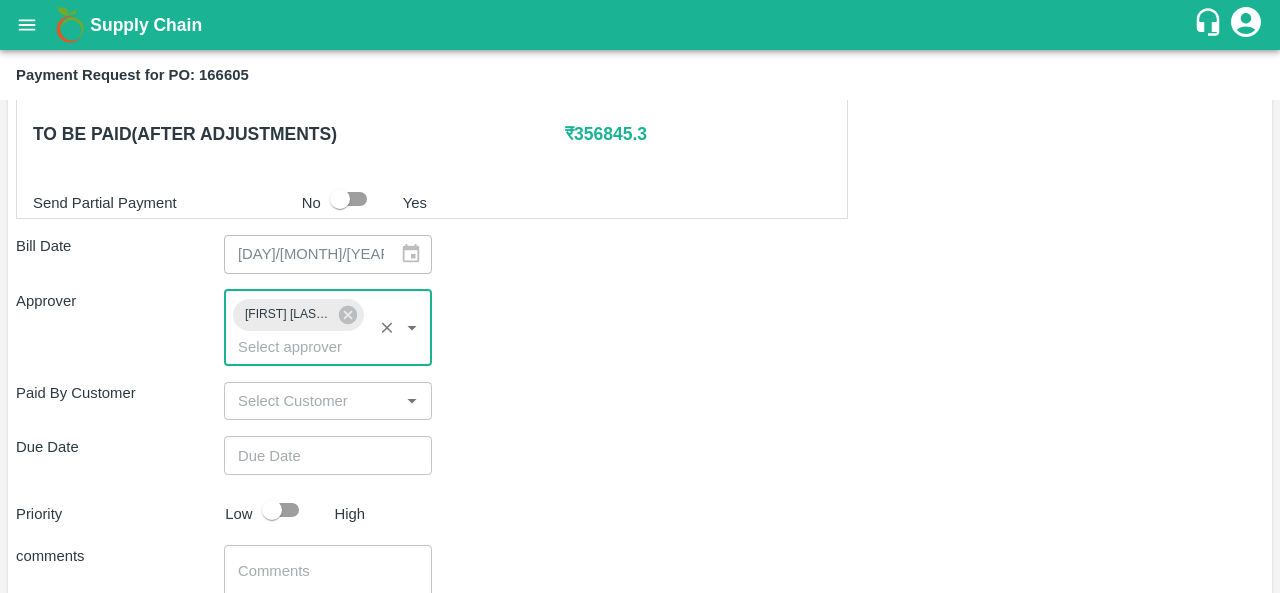 type on "DD/MM/YYYY hh:mm aa" 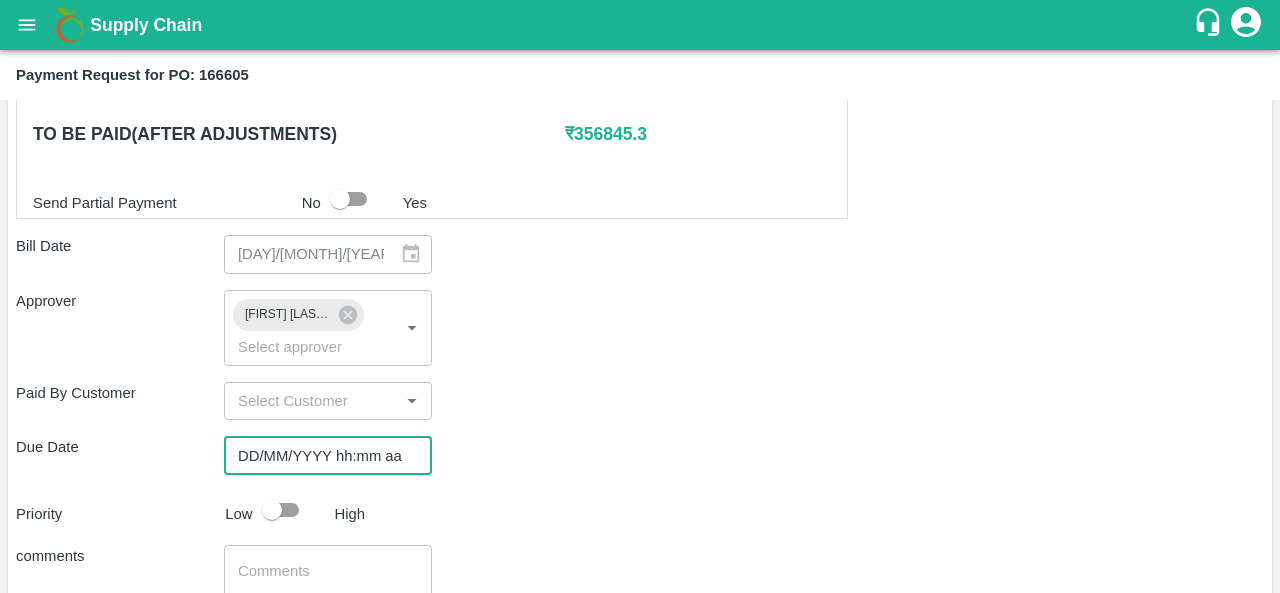 click on "DD/MM/YYYY hh:mm aa" at bounding box center (321, 455) 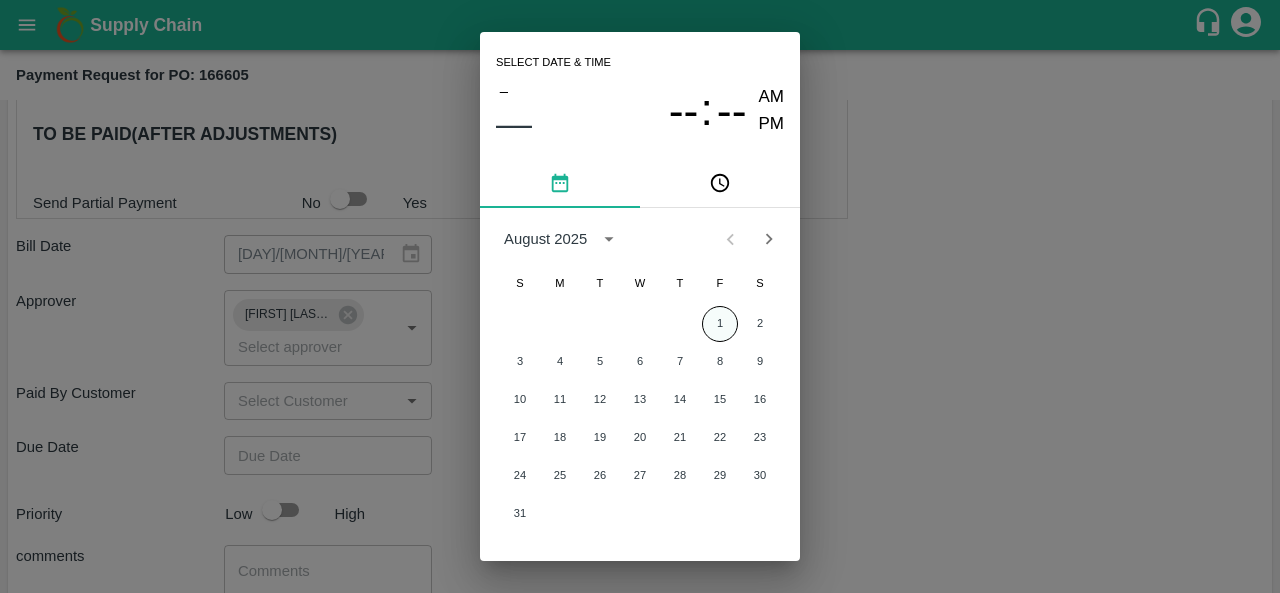 click on "1" at bounding box center [720, 324] 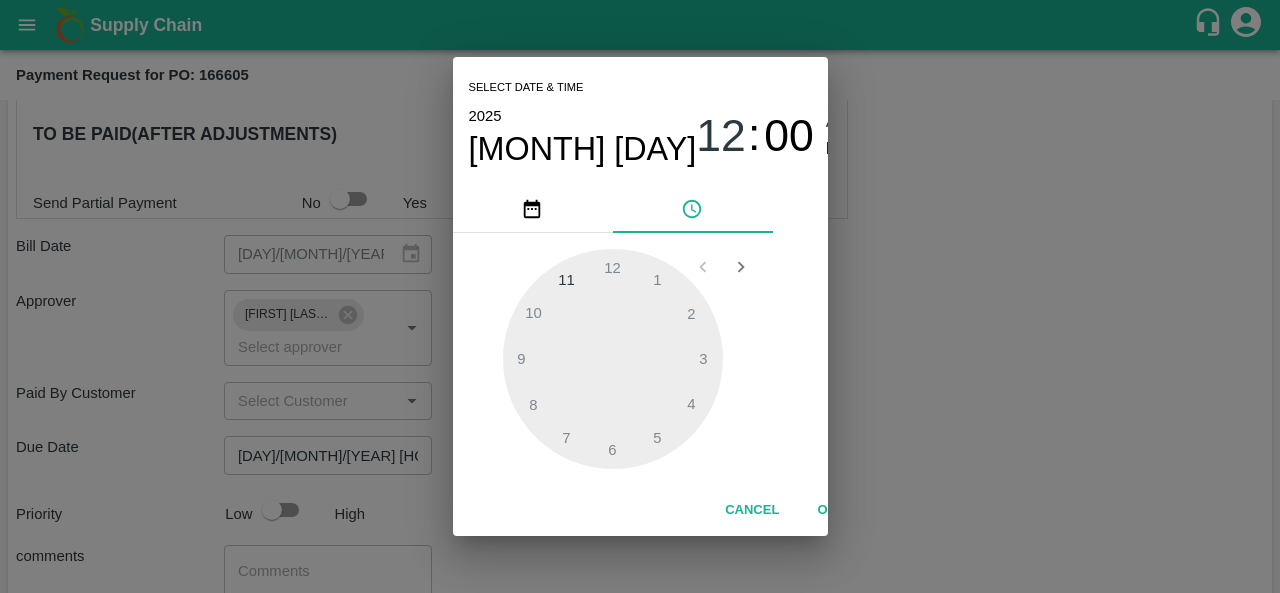 click on "Select date & time [YEAR] [MONTH] 1 [HOUR] : [MINUTE] [AMPM] 1 2 3 4 5 6 7 8 9 10 11 12 Cancel OK" at bounding box center [640, 296] 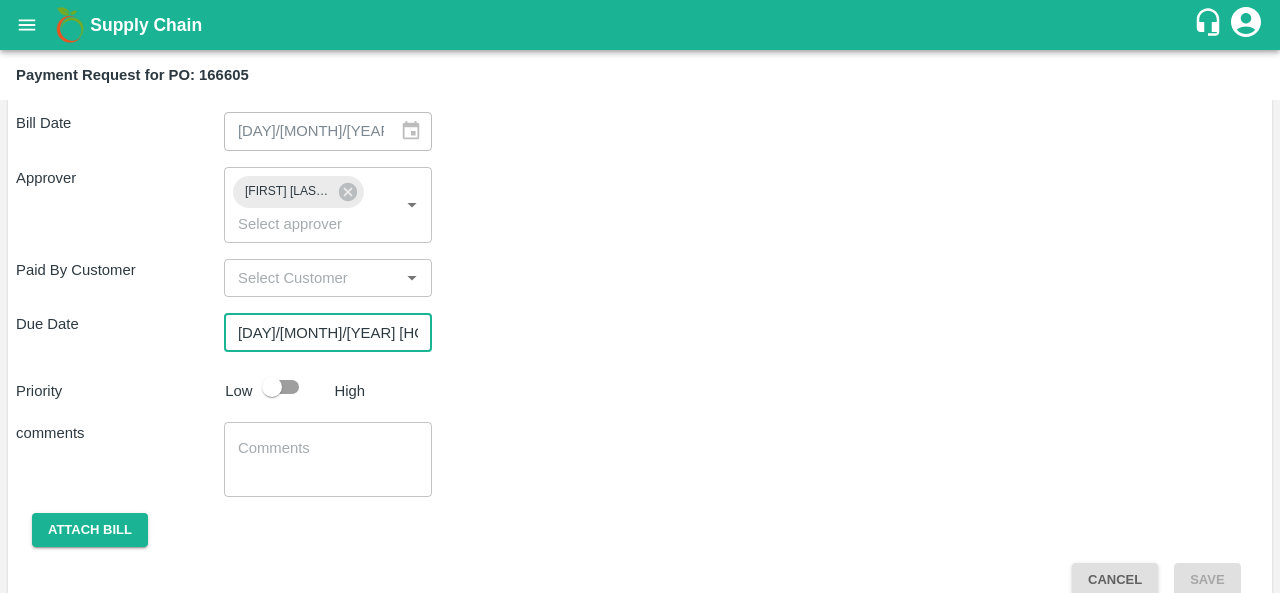 scroll, scrollTop: 997, scrollLeft: 0, axis: vertical 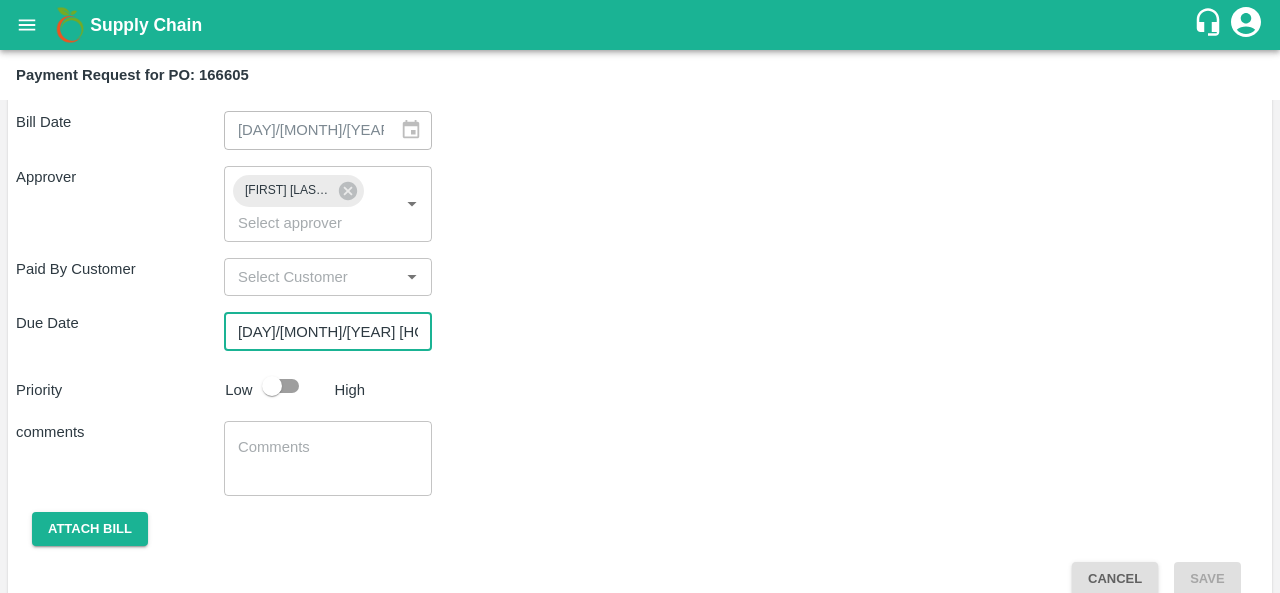 click at bounding box center [272, 386] 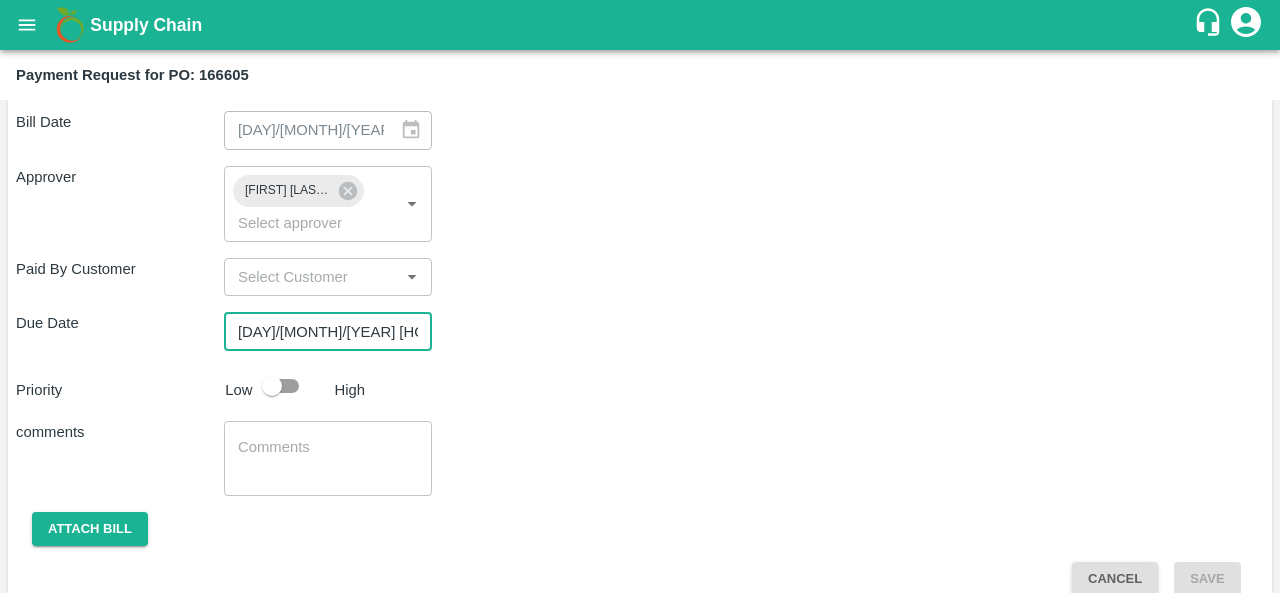 checkbox on "true" 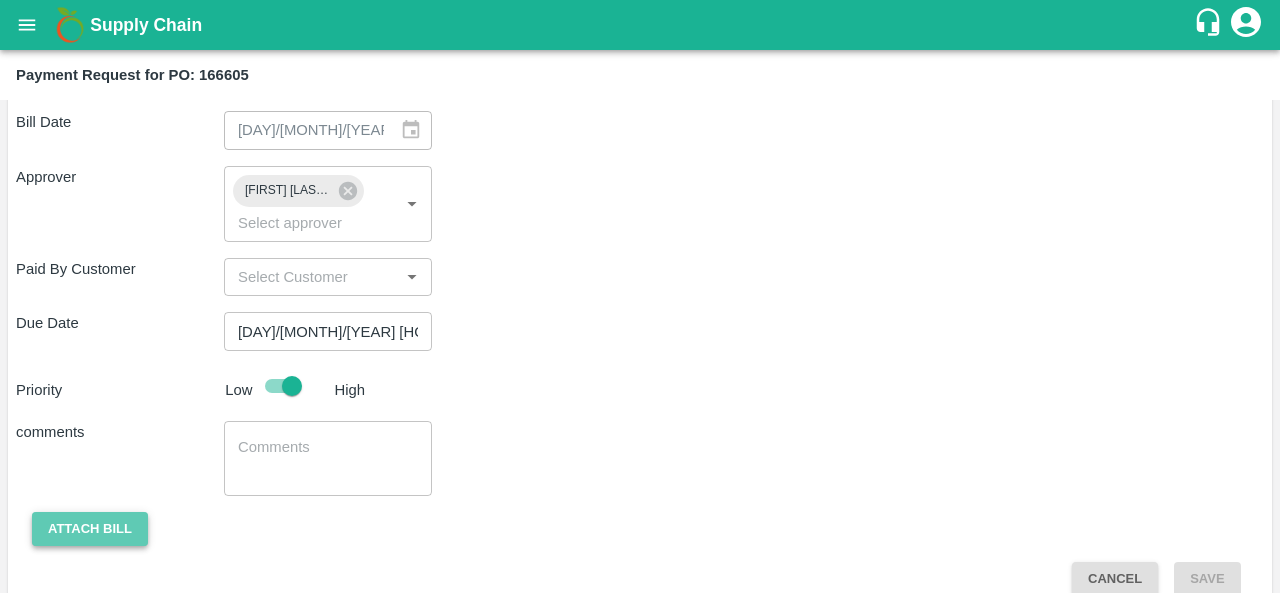 click on "Attach bill" at bounding box center [90, 529] 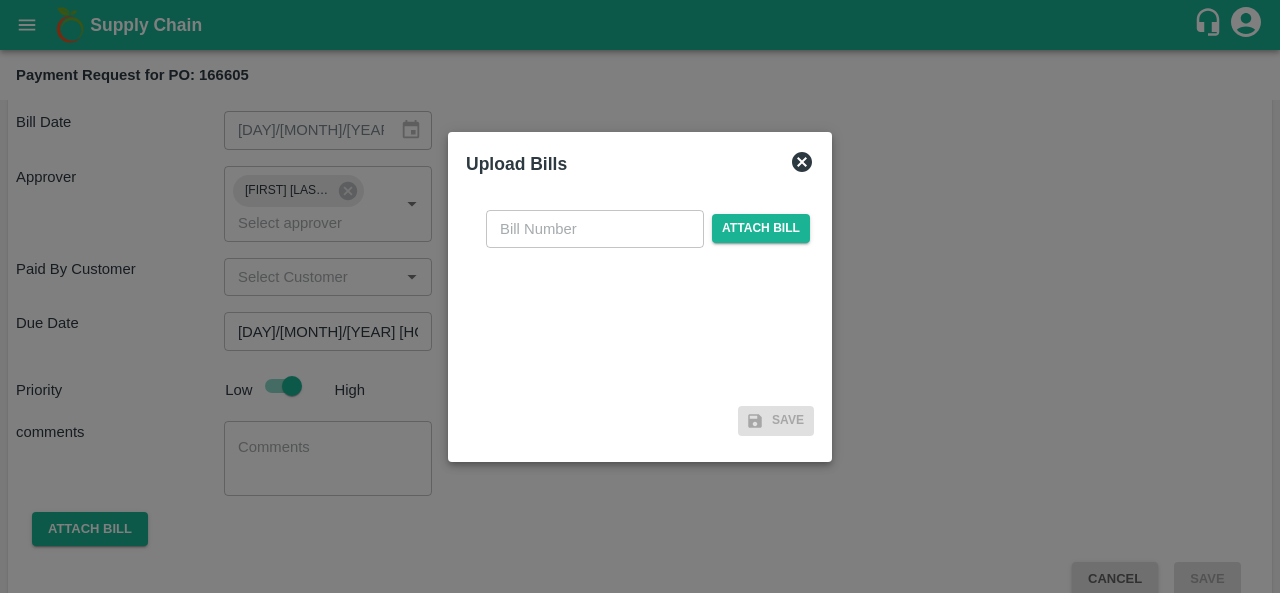 click at bounding box center [595, 229] 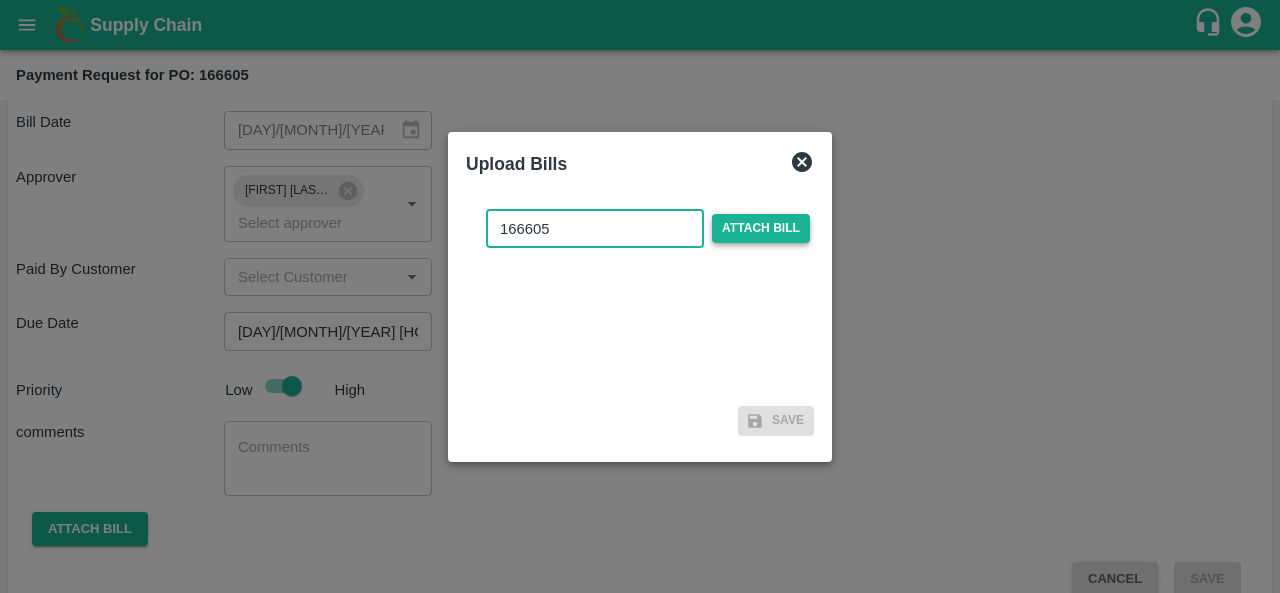 type on "166605" 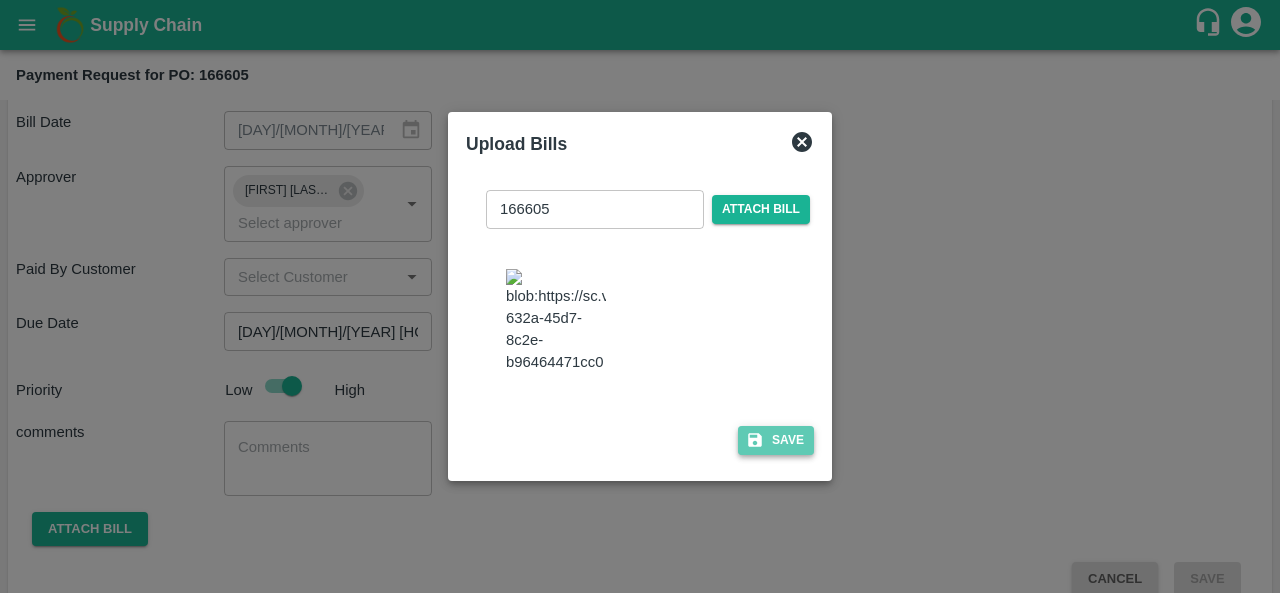 click on "Save" at bounding box center (776, 440) 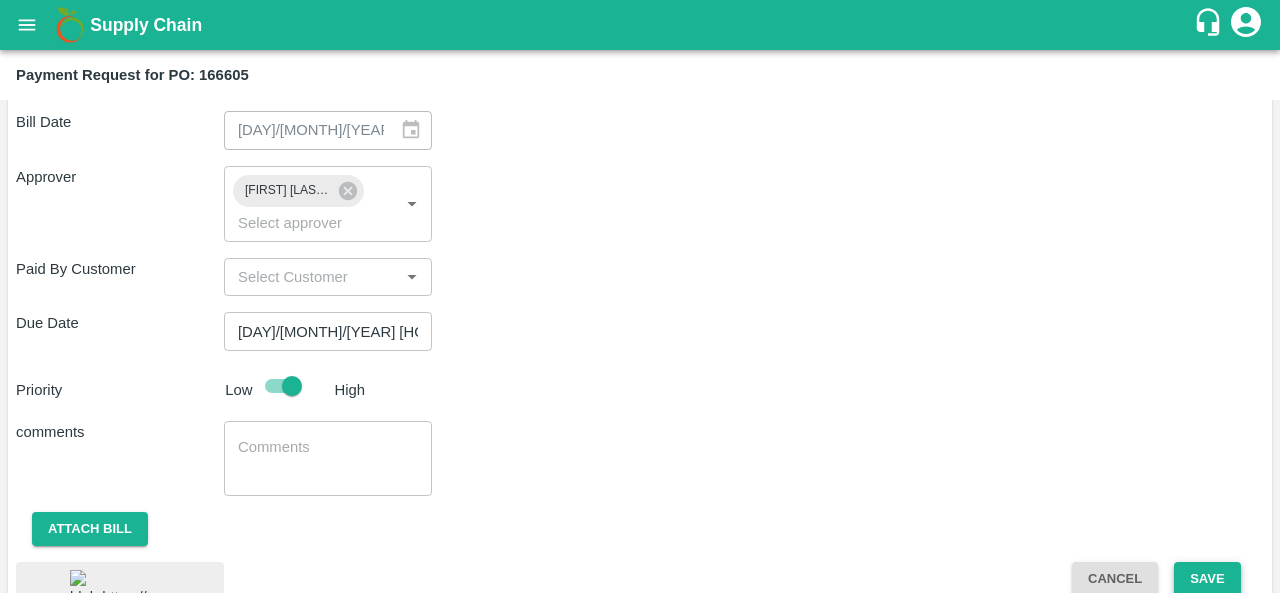 click on "Save" at bounding box center (1207, 579) 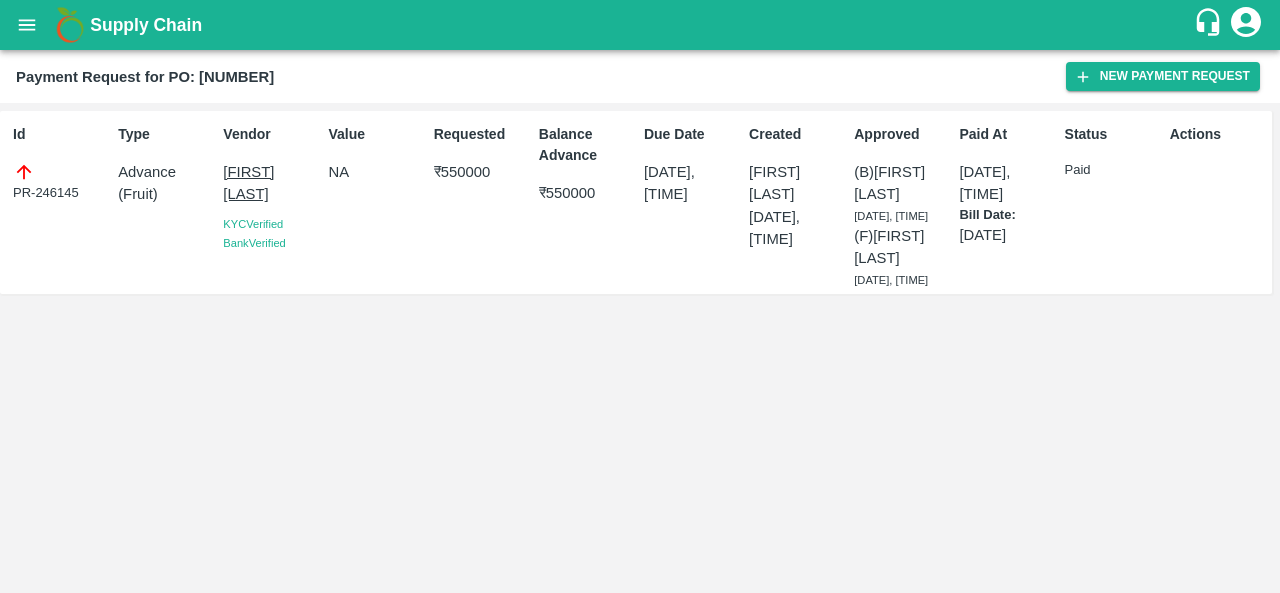 scroll, scrollTop: 0, scrollLeft: 0, axis: both 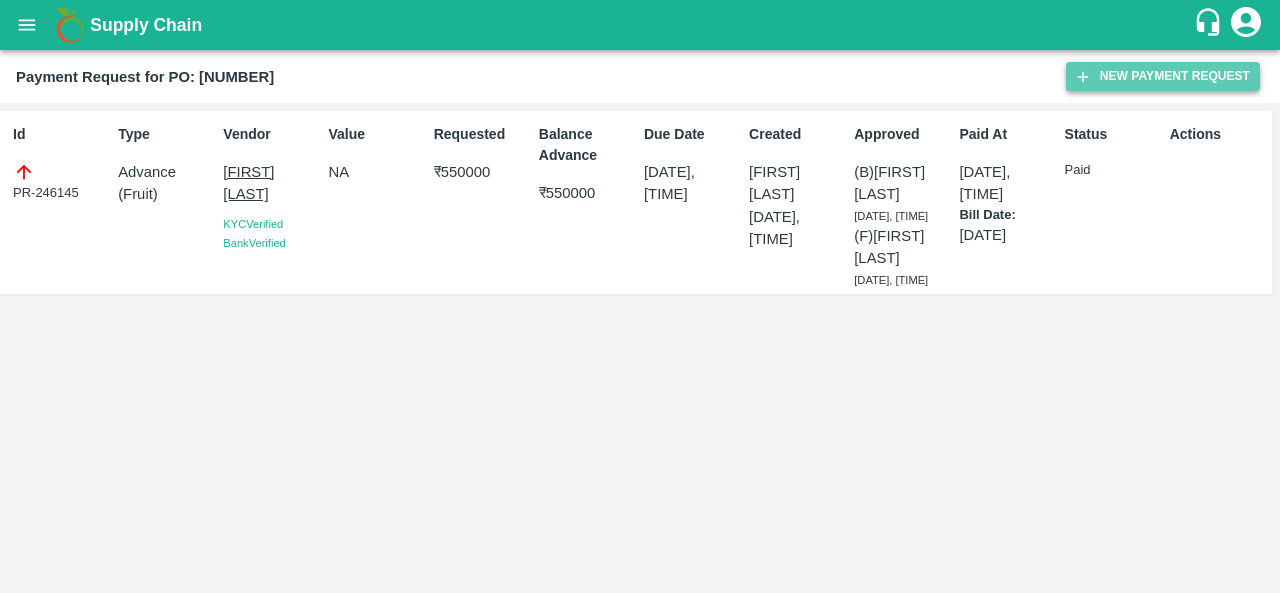 click on "New Payment Request" at bounding box center (1163, 76) 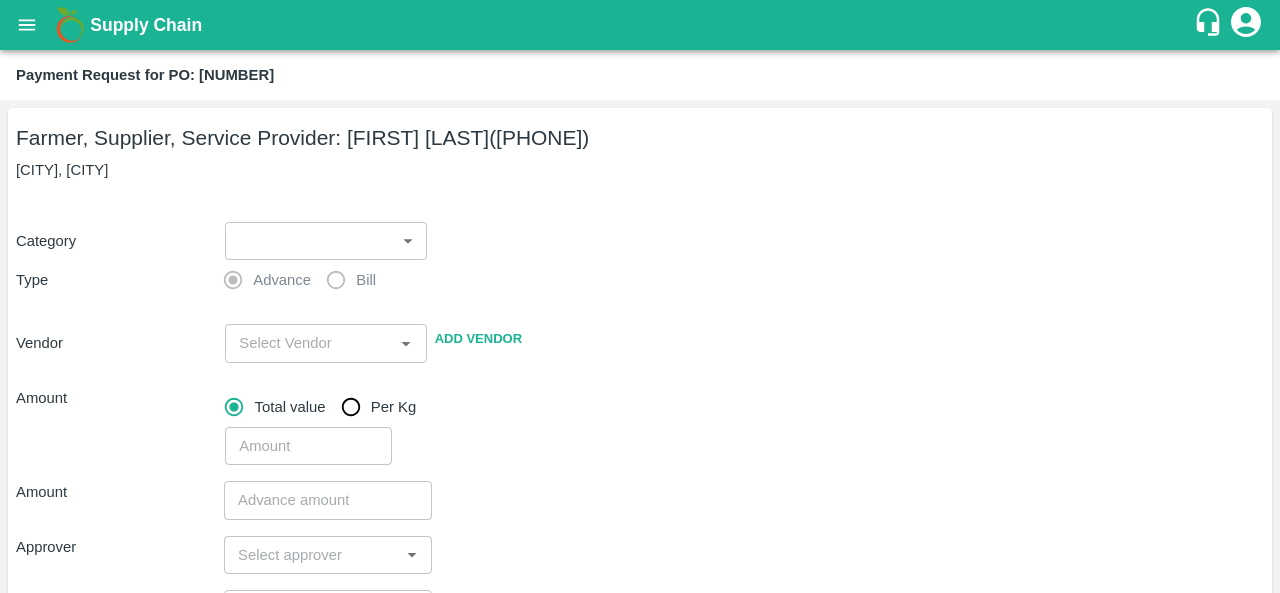 click on "Supply Chain Payment Request for PO: [NUMBER] Farmer, Supplier, Service Provider:    [FIRST] [LAST]  ([PHONE]) [CITY], [CITY] Category ​ ​ Type Advance Bill Vendor ​ Add Vendor Amount Total value Per Kg ​ Amount ​ Approver ​ Due Date ​  Priority  Low  High Comment x ​ Attach bill Cancel Save FXD LMD DC Direct Customer [BRAND] [BRAND] [BRAND] [FIRST] Logout" at bounding box center (640, 296) 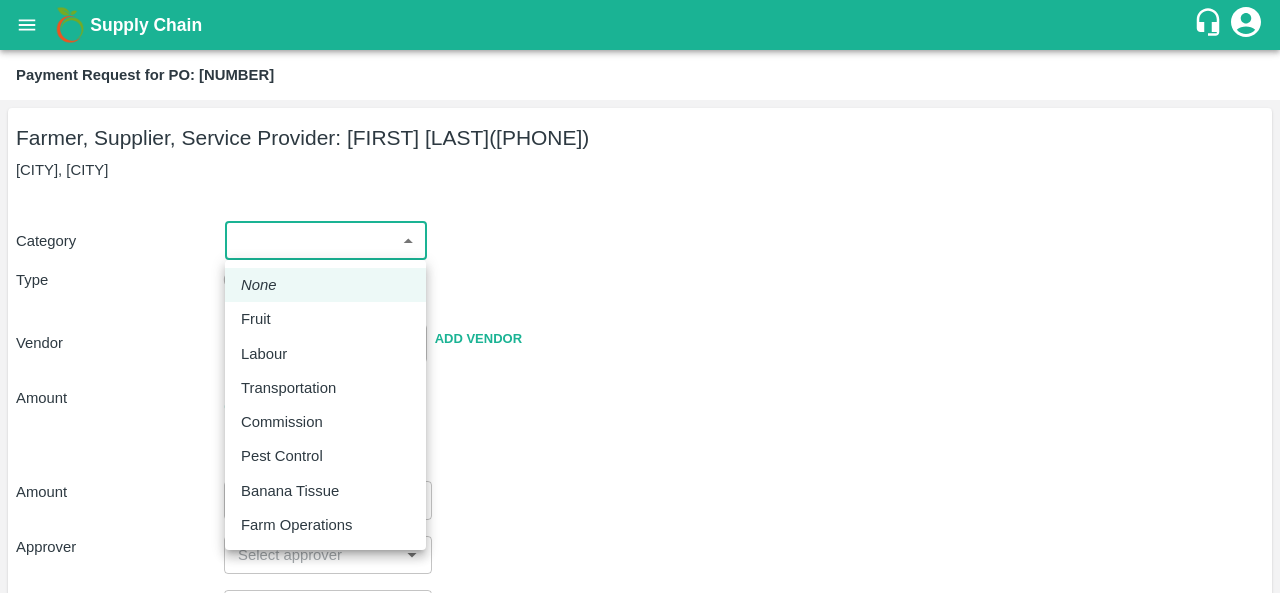 click on "Fruit" at bounding box center (261, 319) 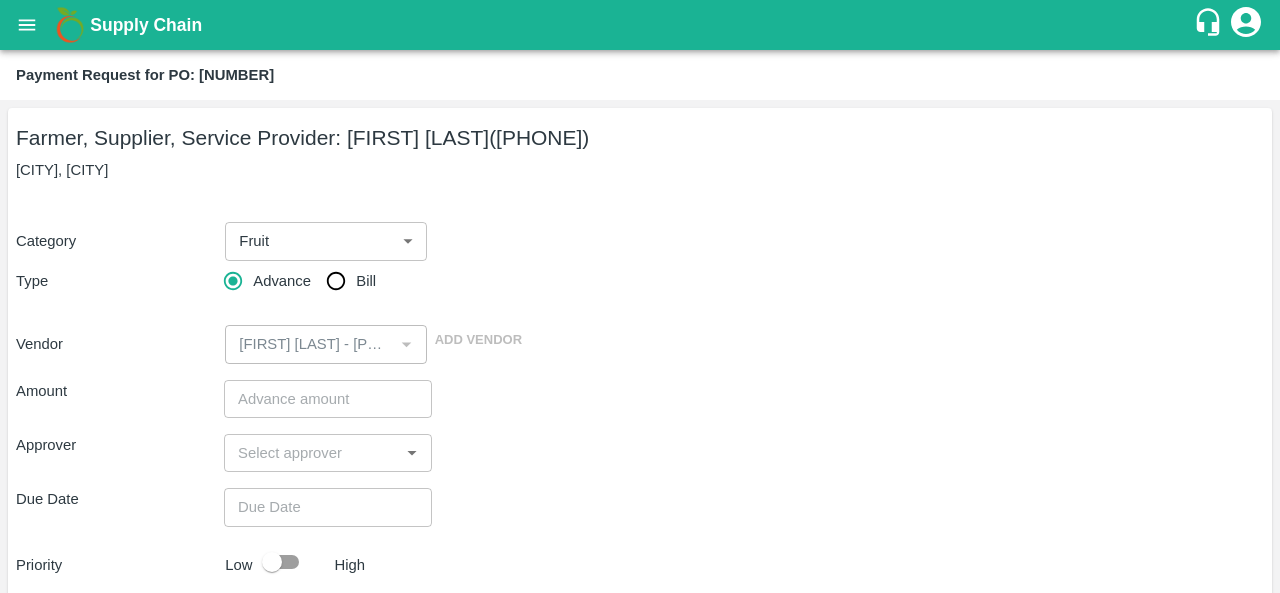 click on "Bill" at bounding box center [366, 281] 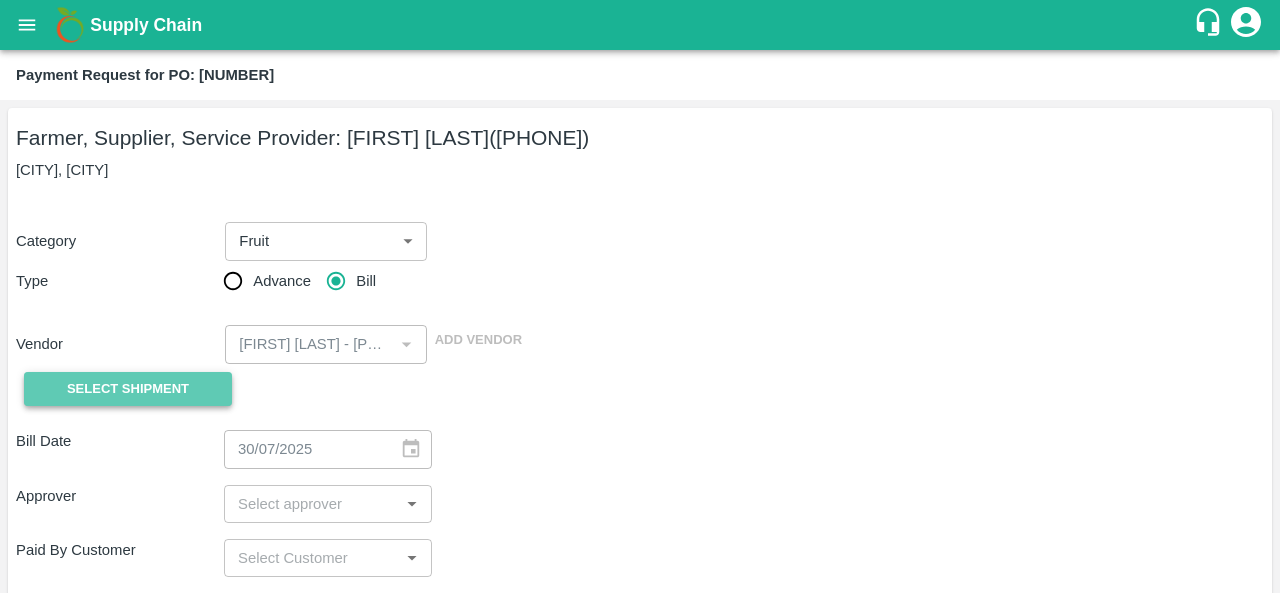 click on "Select Shipment" at bounding box center [128, 389] 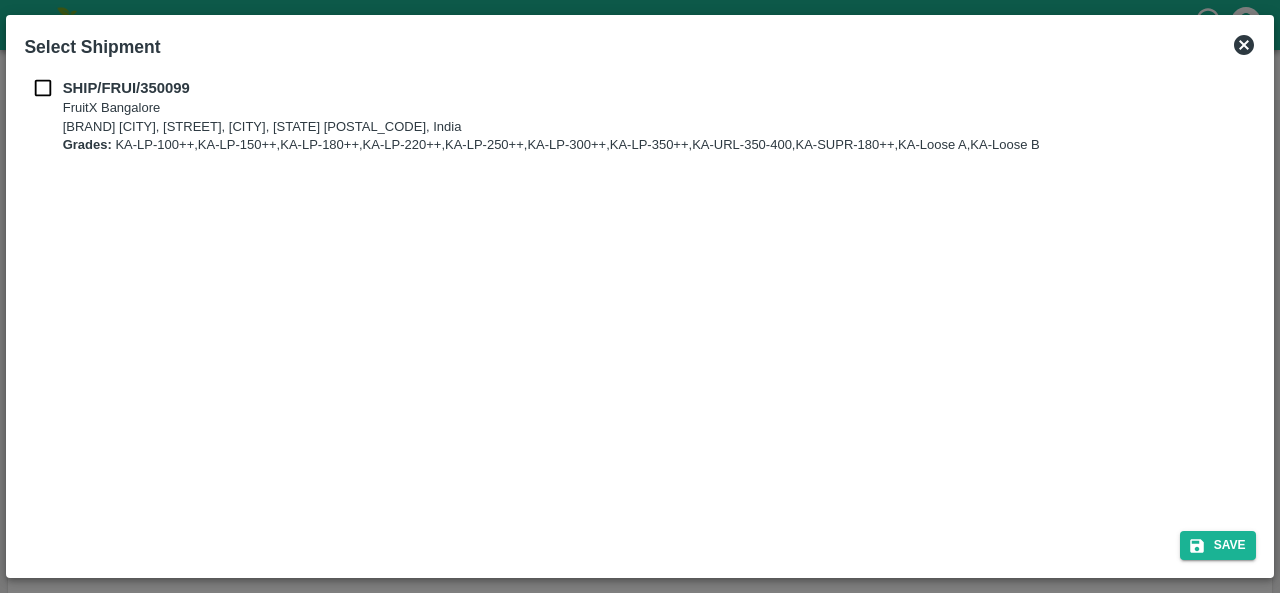 click at bounding box center (43, 88) 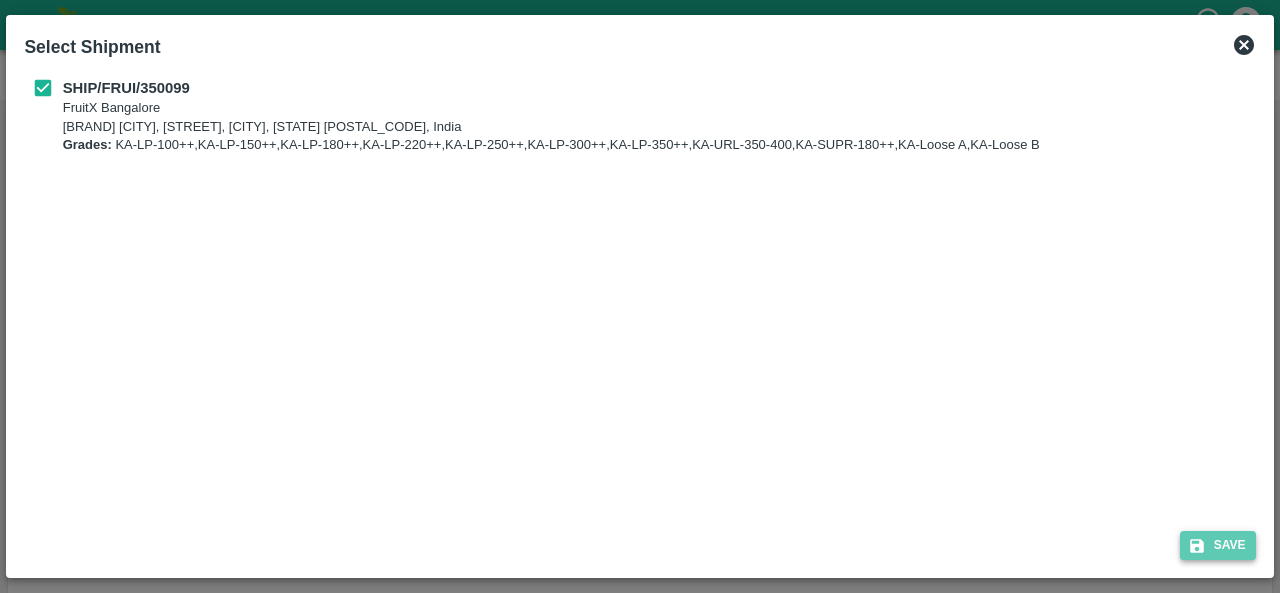 click on "Save" at bounding box center [1218, 545] 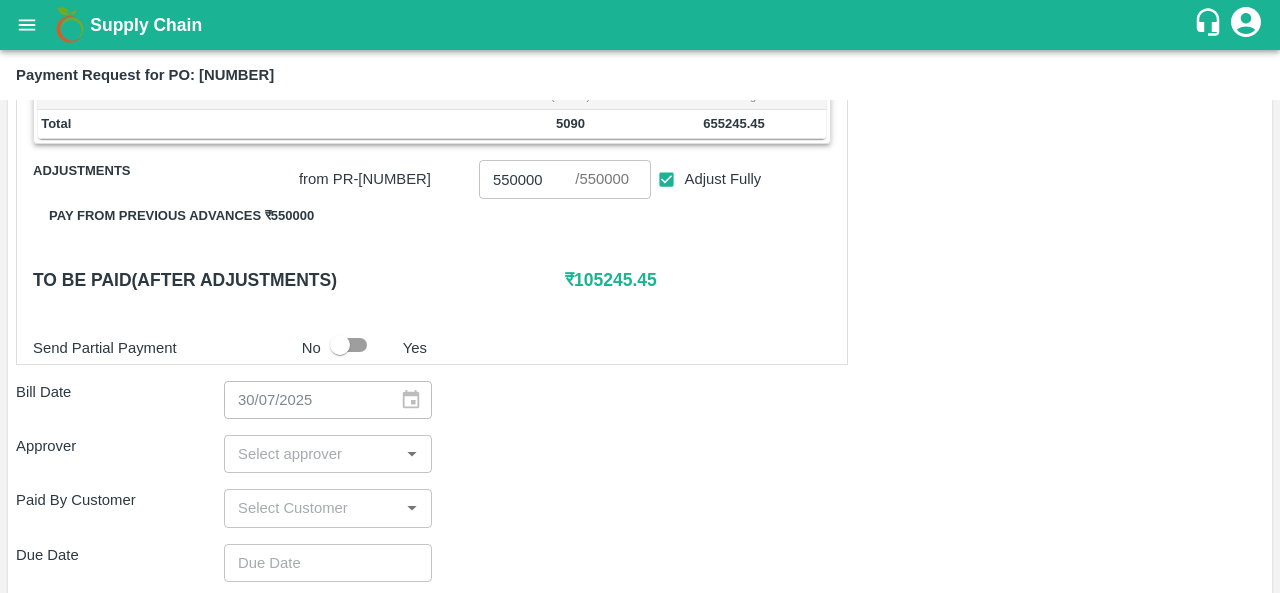 scroll, scrollTop: 856, scrollLeft: 0, axis: vertical 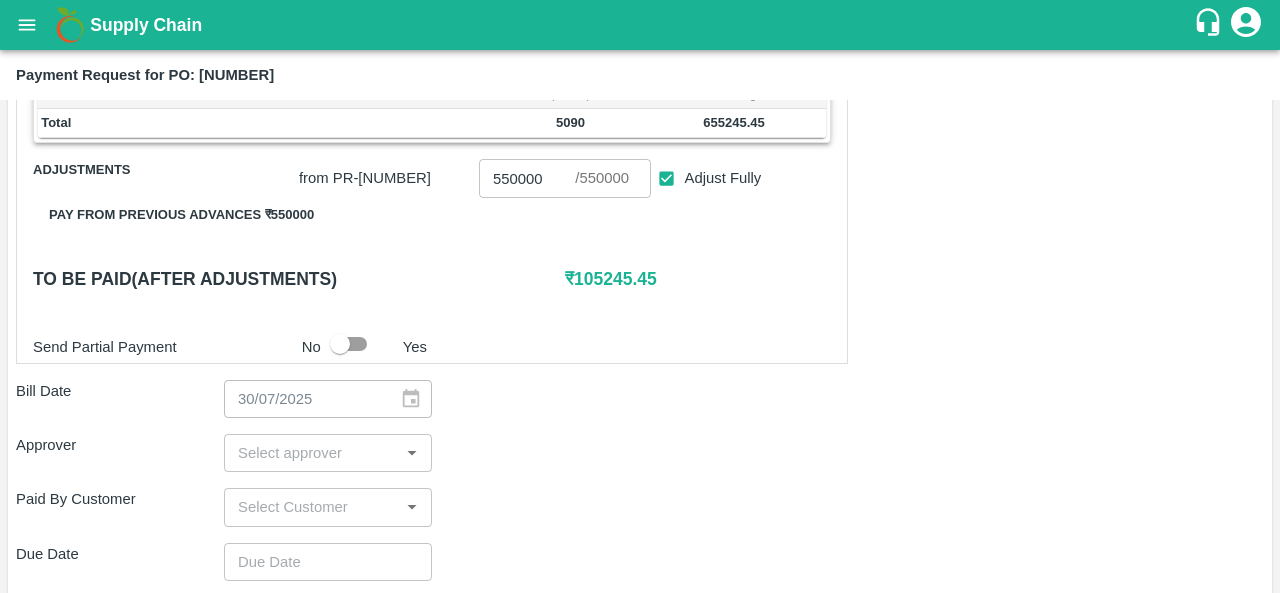 click at bounding box center (311, 453) 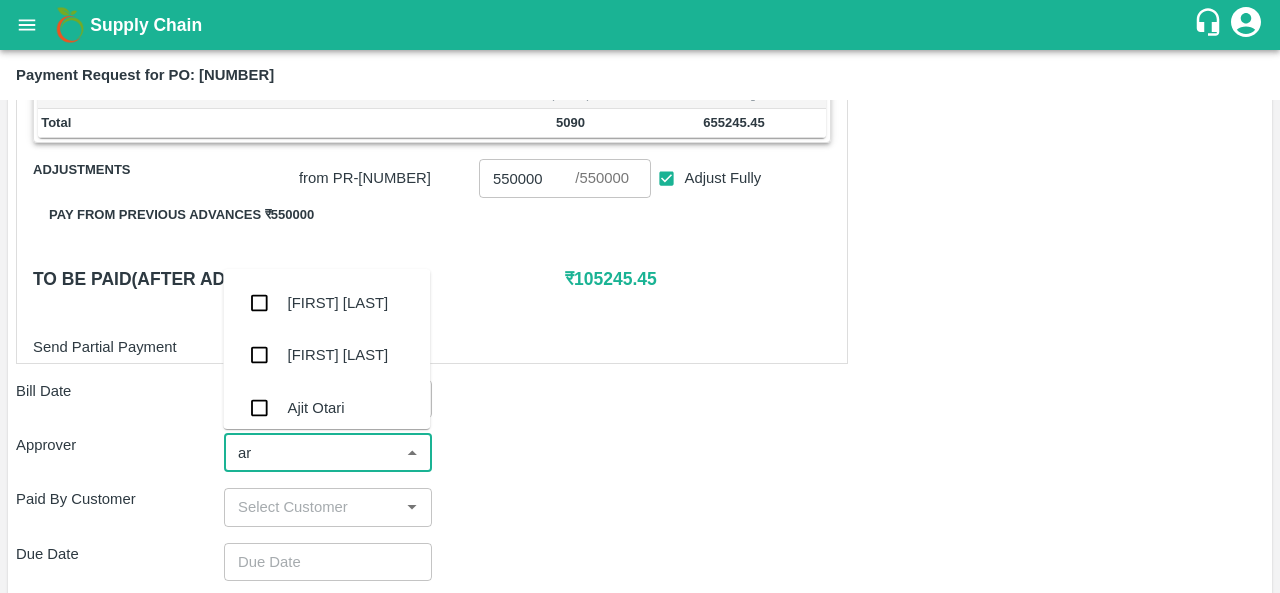 type on "ara" 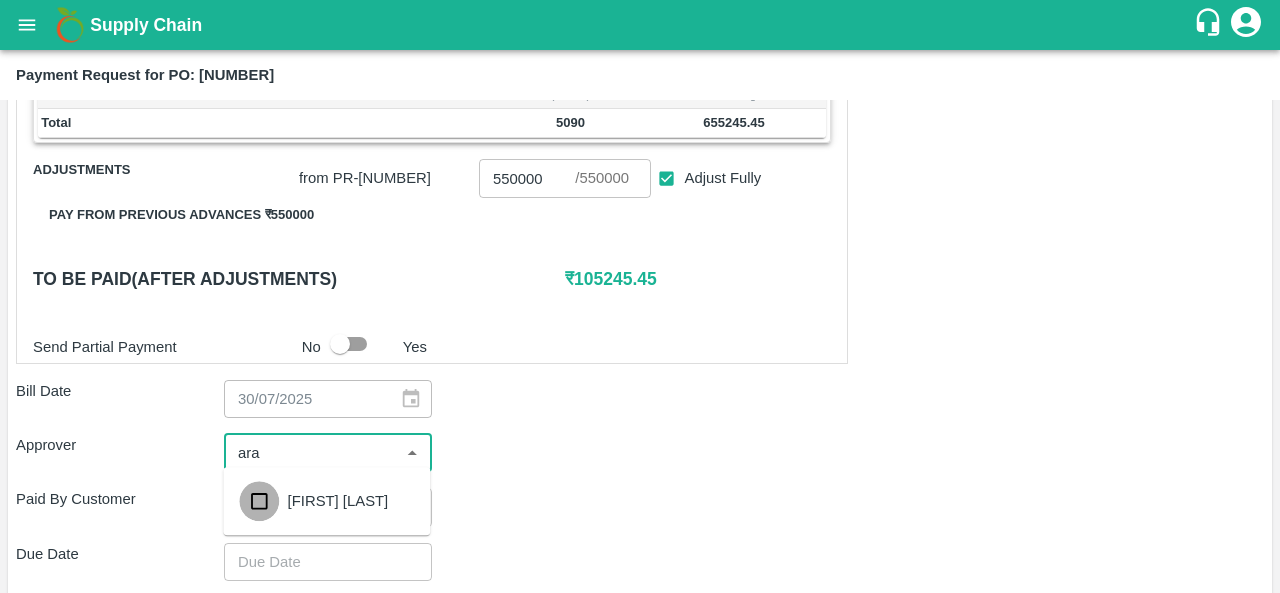 click at bounding box center (259, 501) 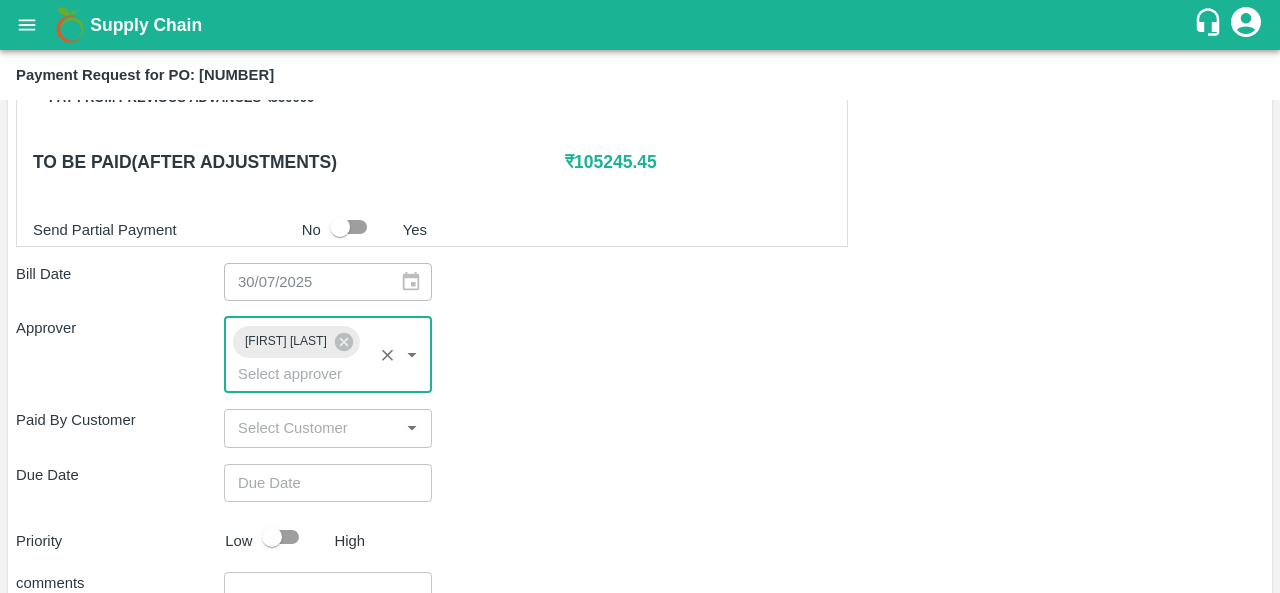 scroll, scrollTop: 981, scrollLeft: 0, axis: vertical 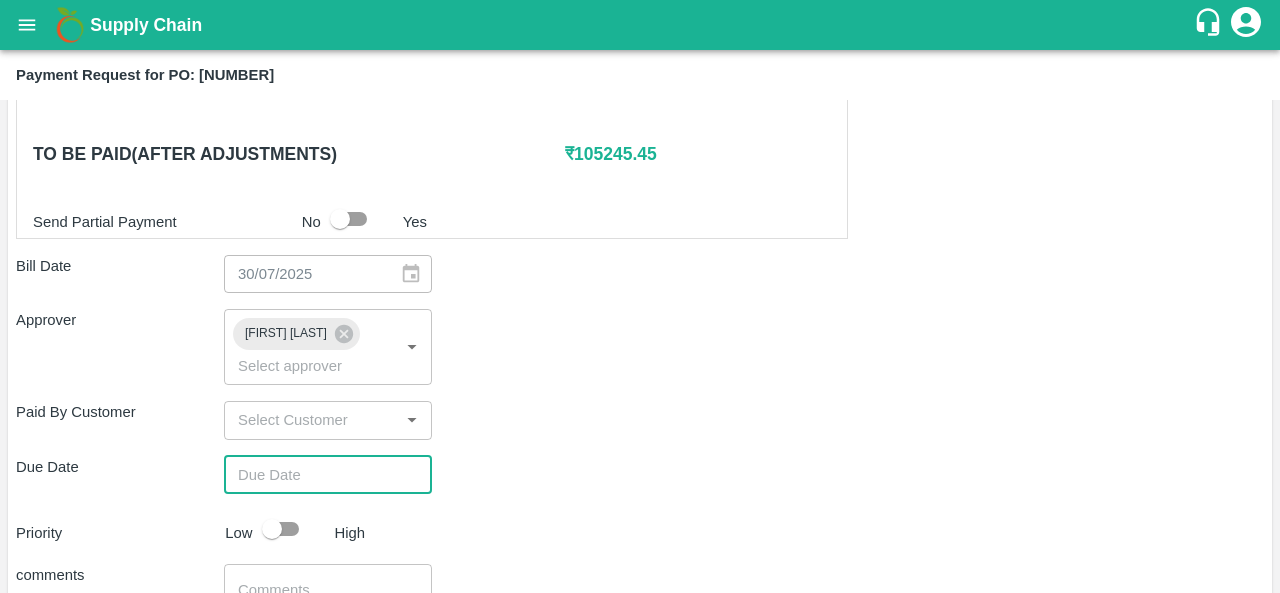 type on "DD/MM/YYYY hh:mm aa" 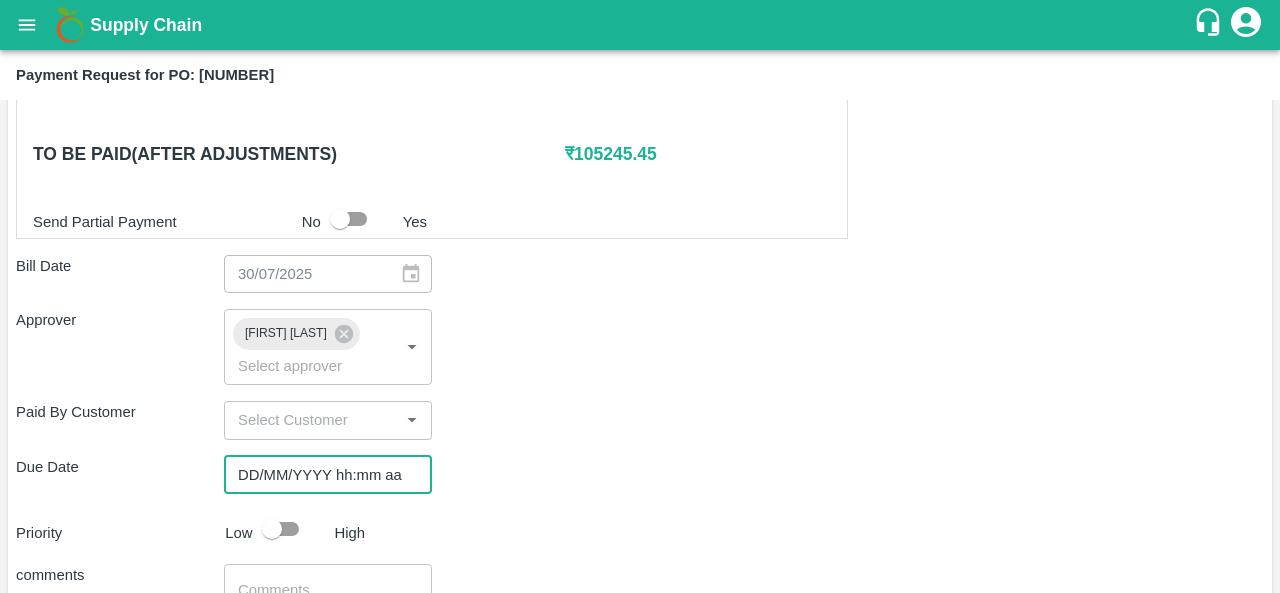 click on "DD/MM/YYYY hh:mm aa" at bounding box center (321, 475) 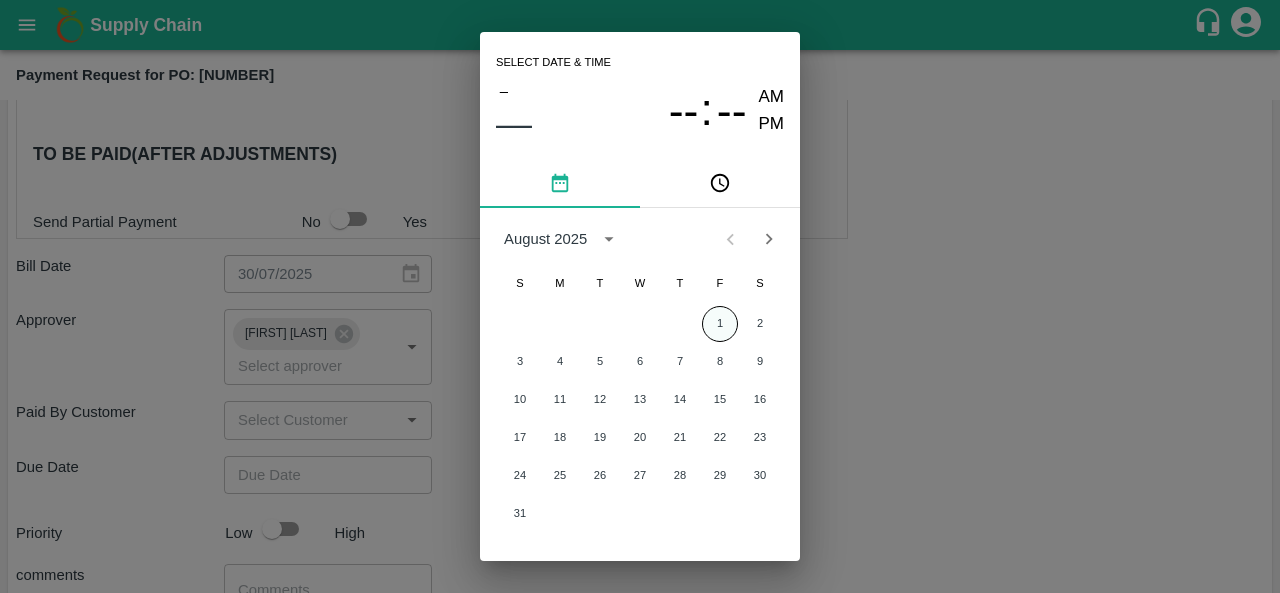 click on "1" at bounding box center [720, 324] 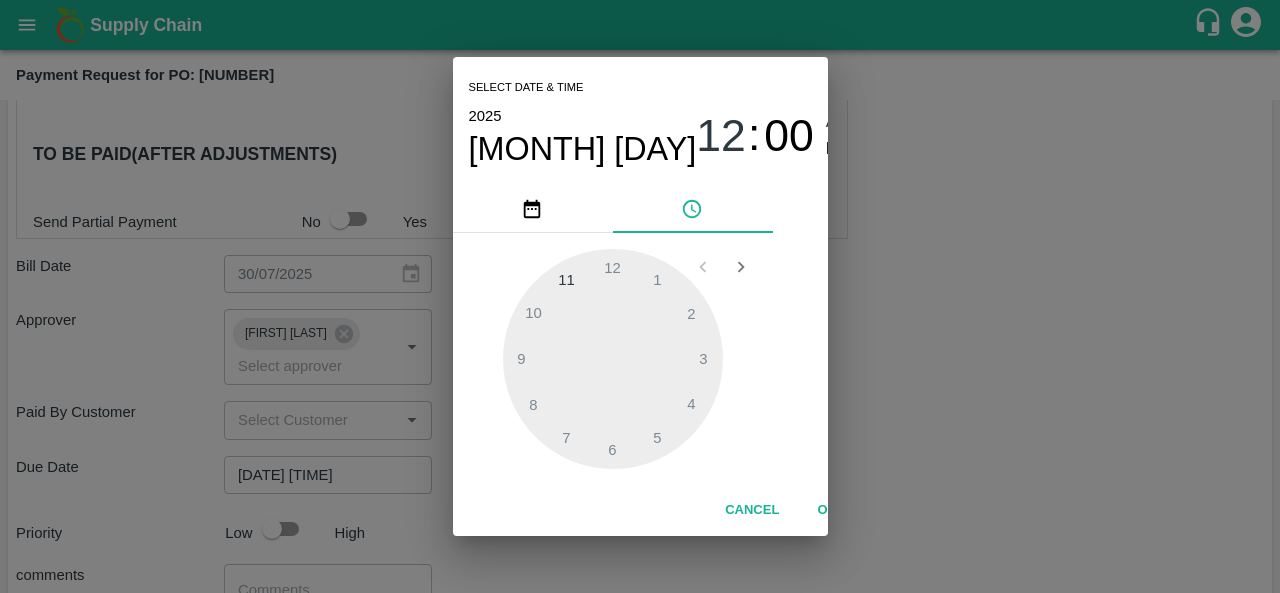 click on "Select date & time [YEAR] [MONTH] 1 [HOUR] : [MINUTE] [AMPM] 1 2 3 4 5 6 7 8 9 10 11 12 Cancel OK" at bounding box center (640, 296) 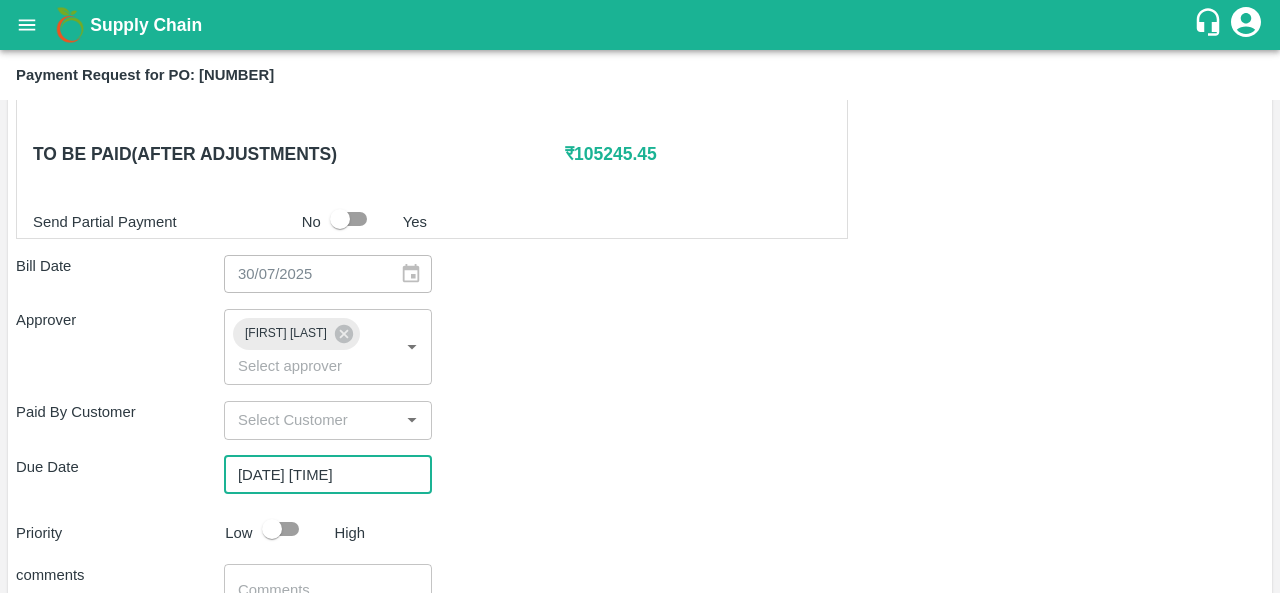 scroll, scrollTop: 1146, scrollLeft: 0, axis: vertical 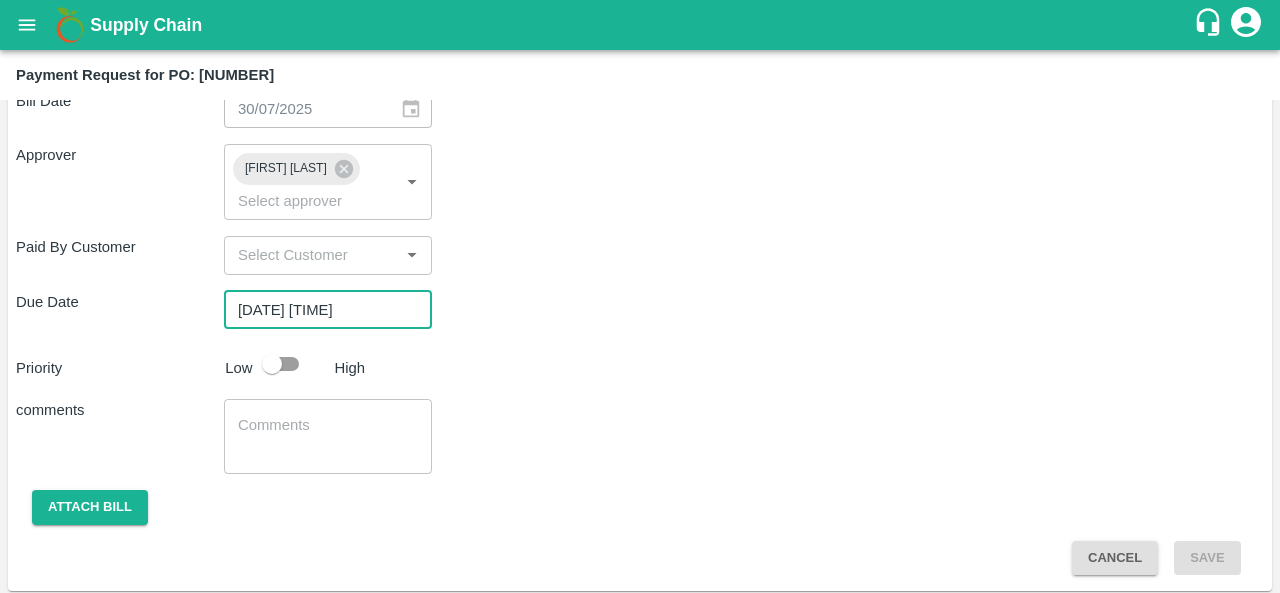 click at bounding box center (272, 364) 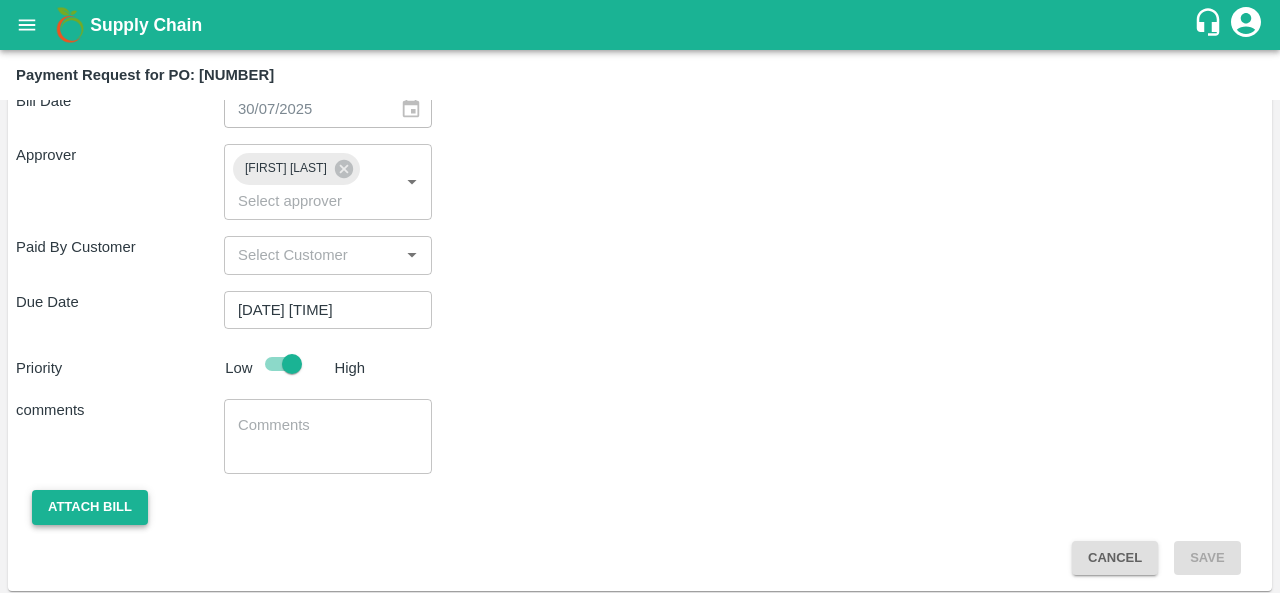 click on "Attach bill" at bounding box center [90, 507] 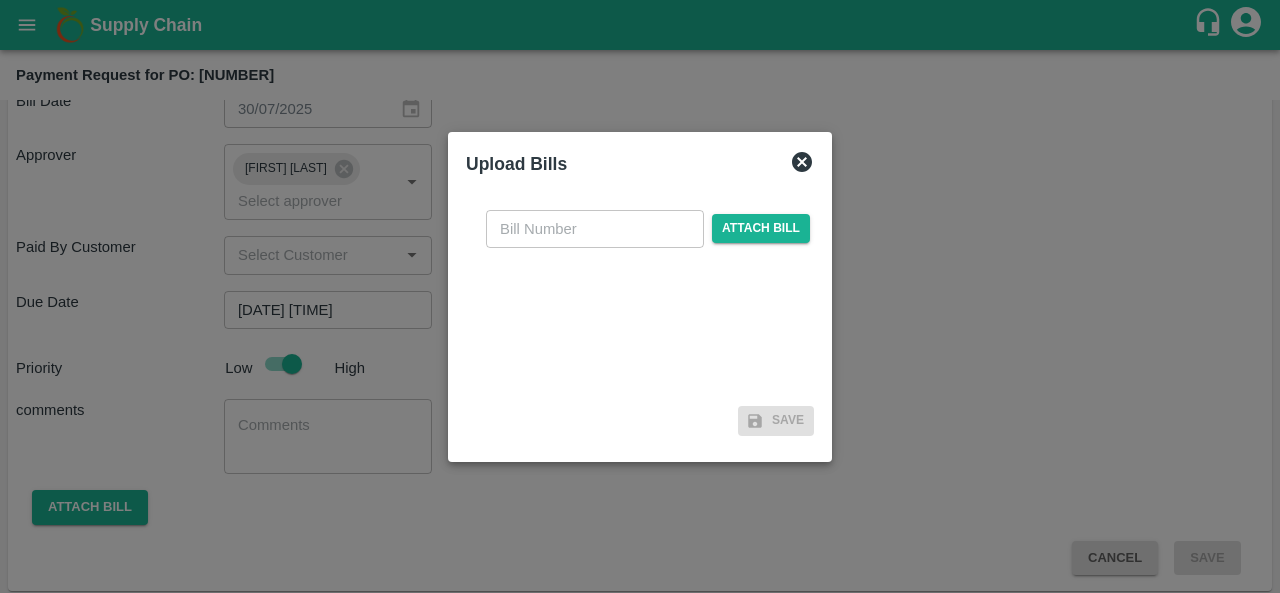 click at bounding box center [595, 229] 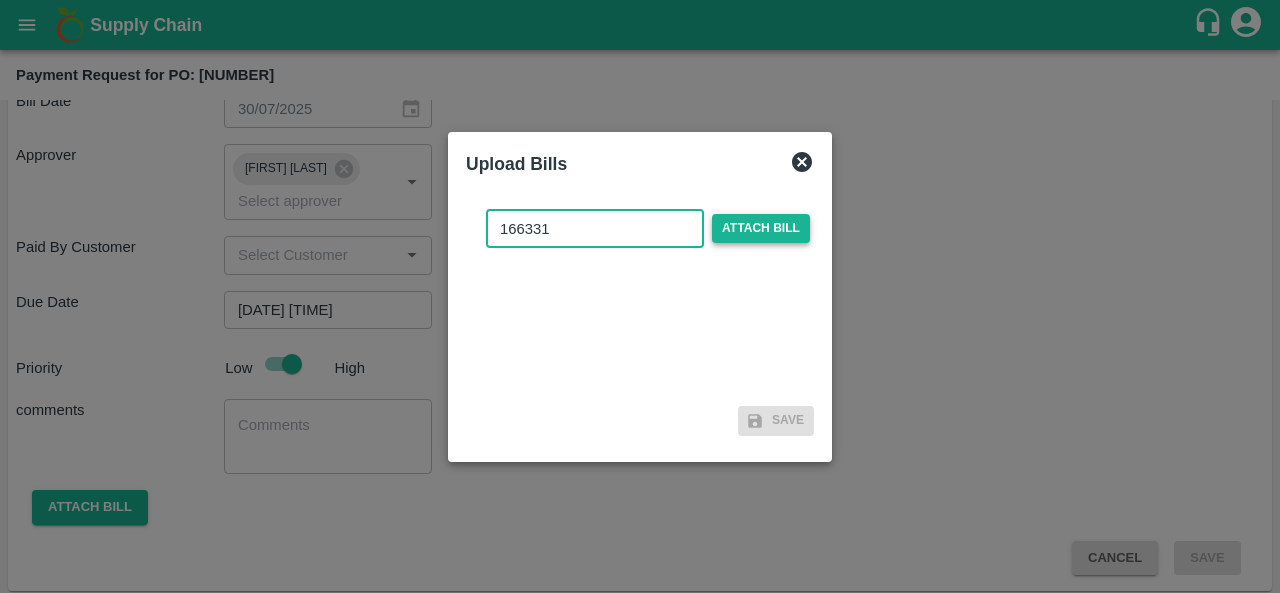 type on "166331" 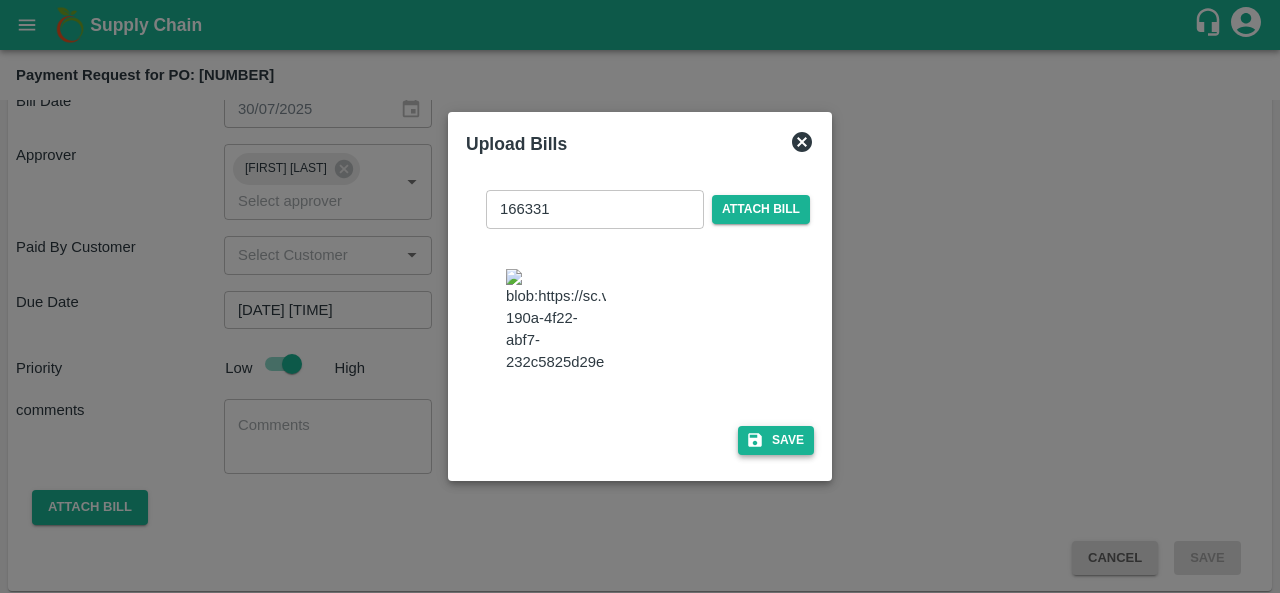 click on "Save" at bounding box center (776, 440) 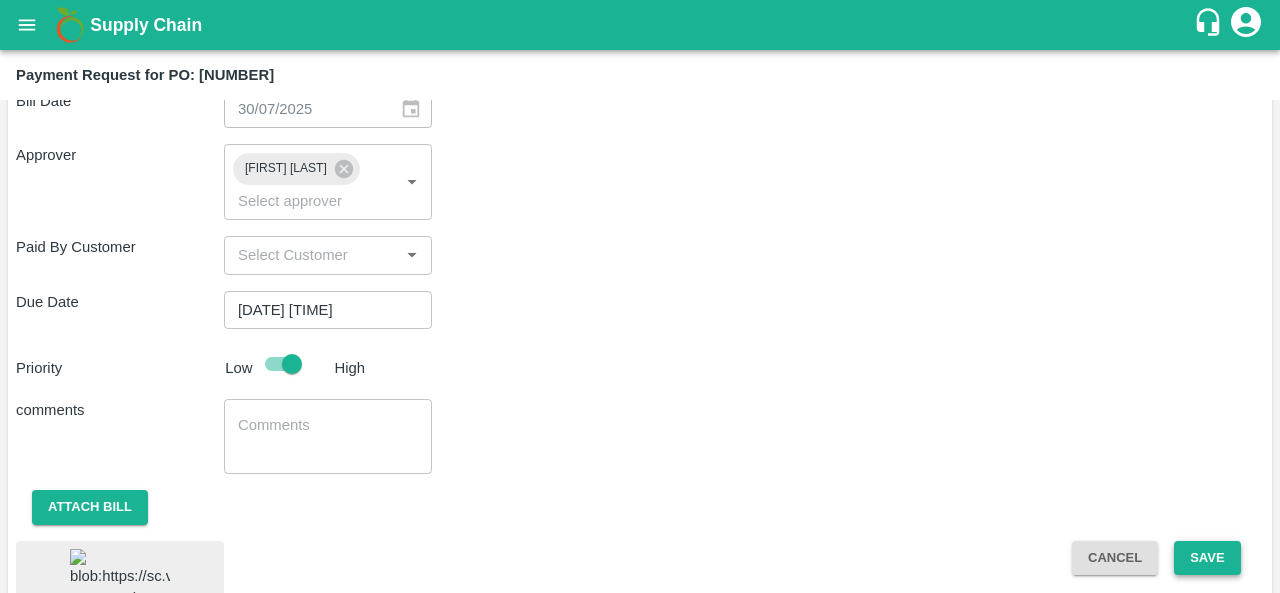 click on "Save" at bounding box center [1207, 558] 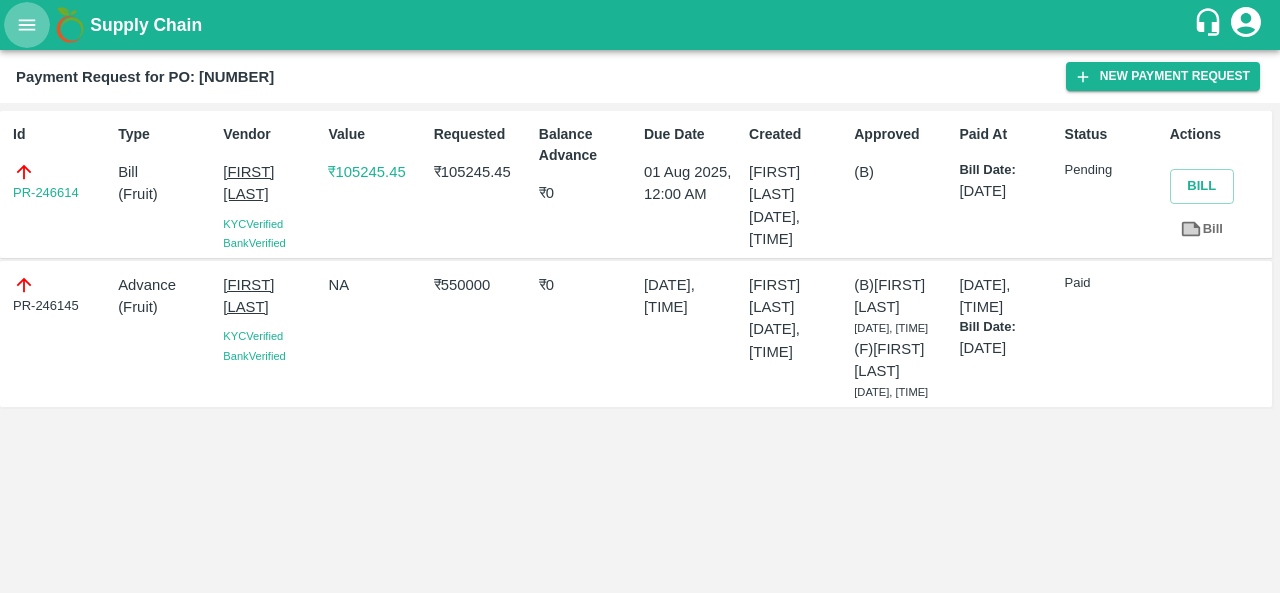 click 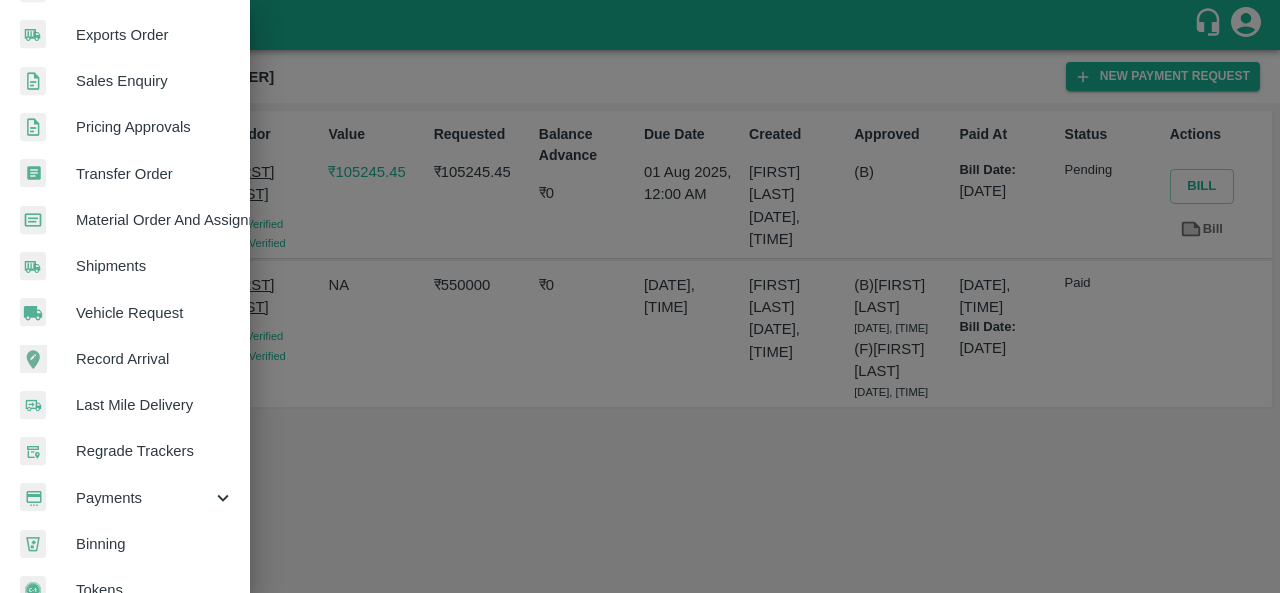scroll, scrollTop: 512, scrollLeft: 0, axis: vertical 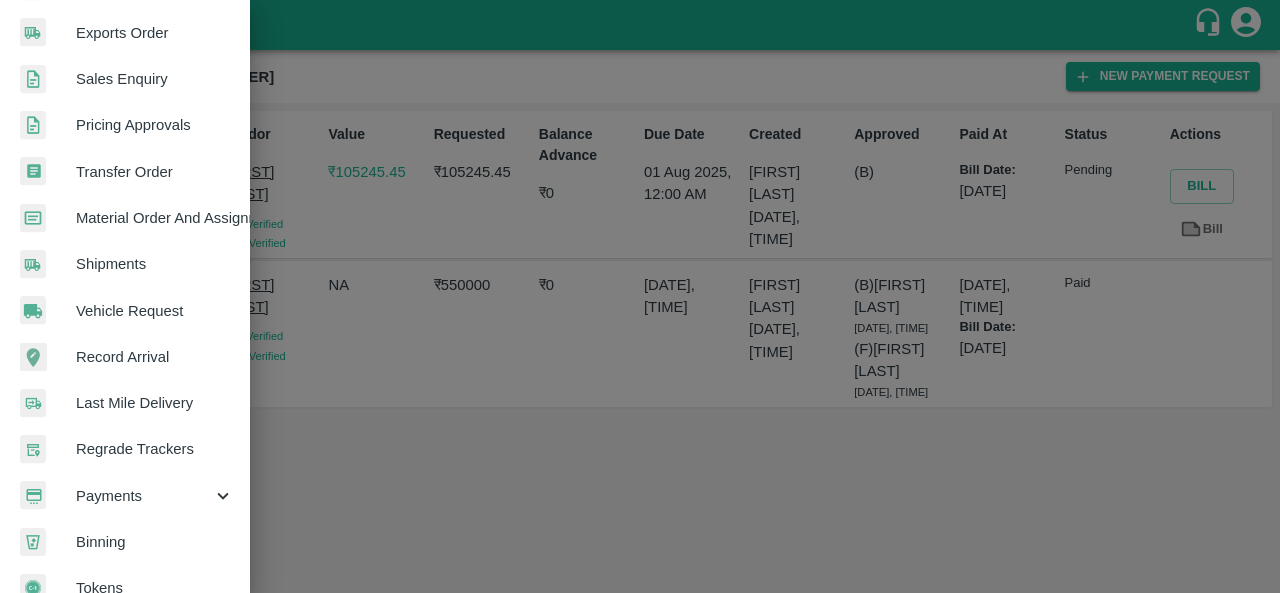 click on "Payments" at bounding box center (144, 496) 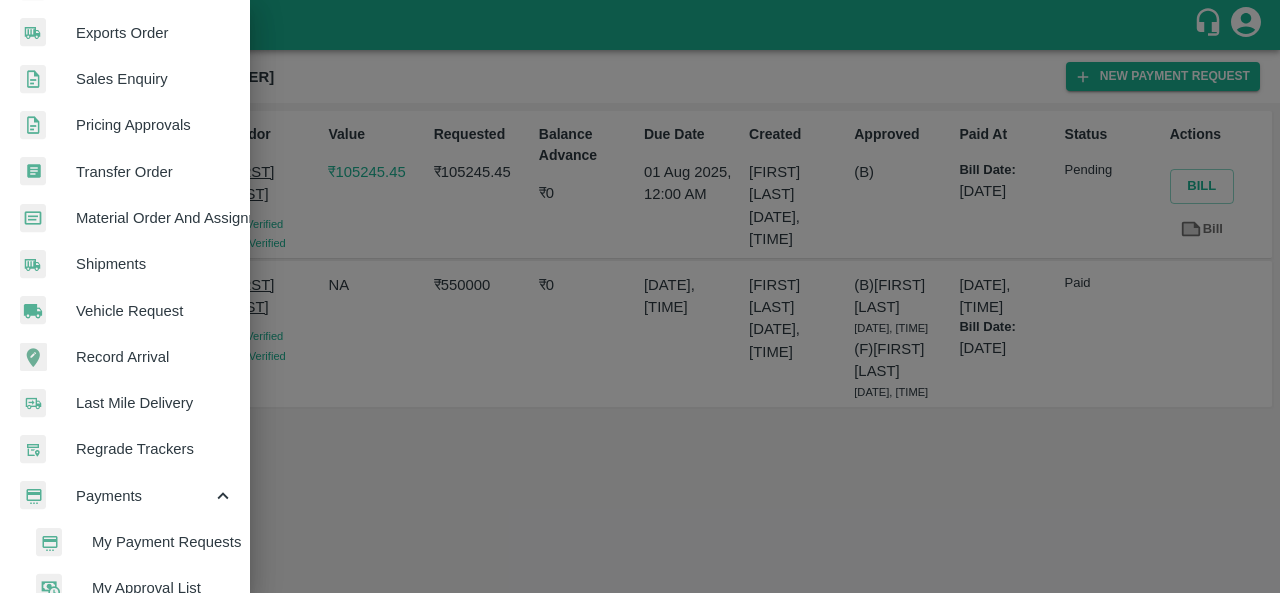 click on "My Payment Requests" at bounding box center [163, 542] 